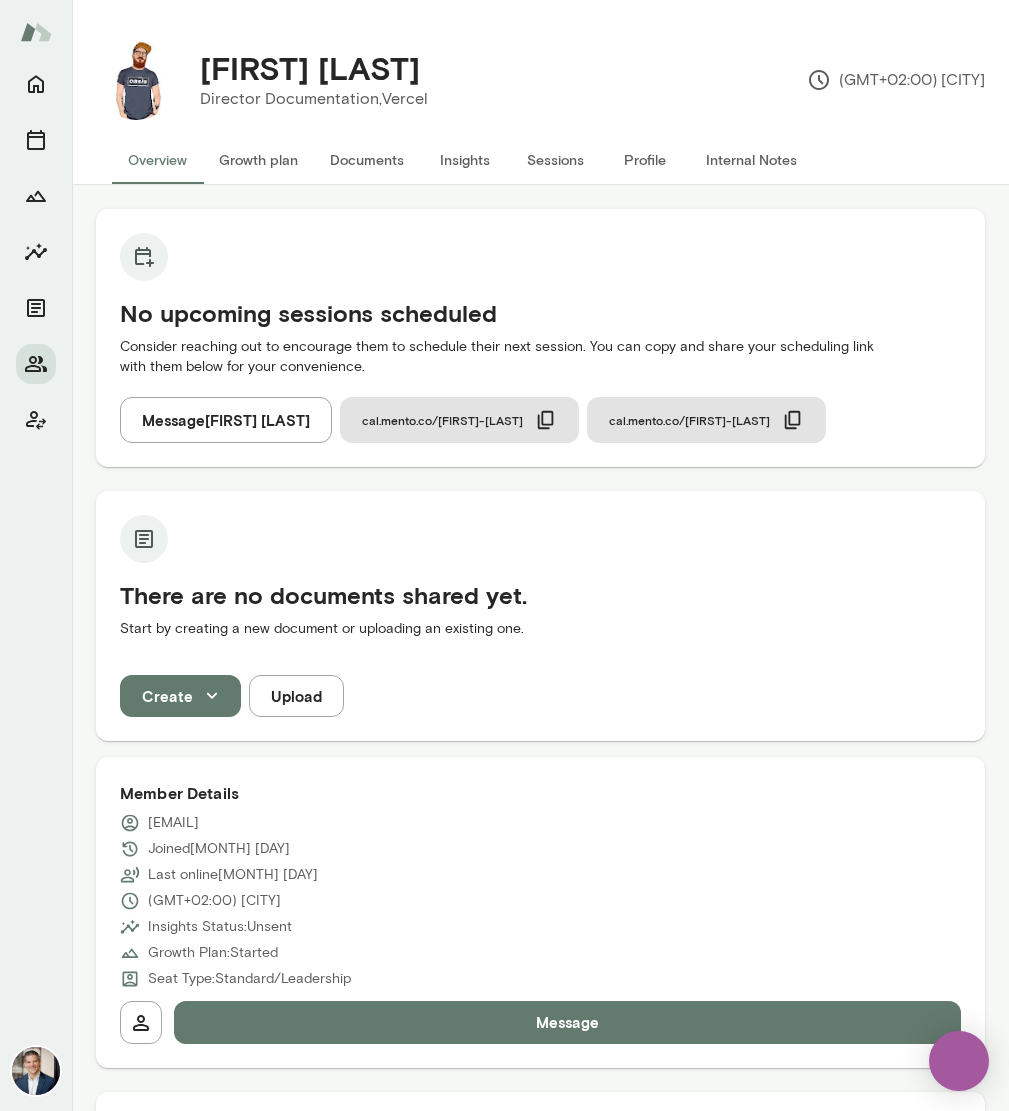 scroll, scrollTop: 0, scrollLeft: 0, axis: both 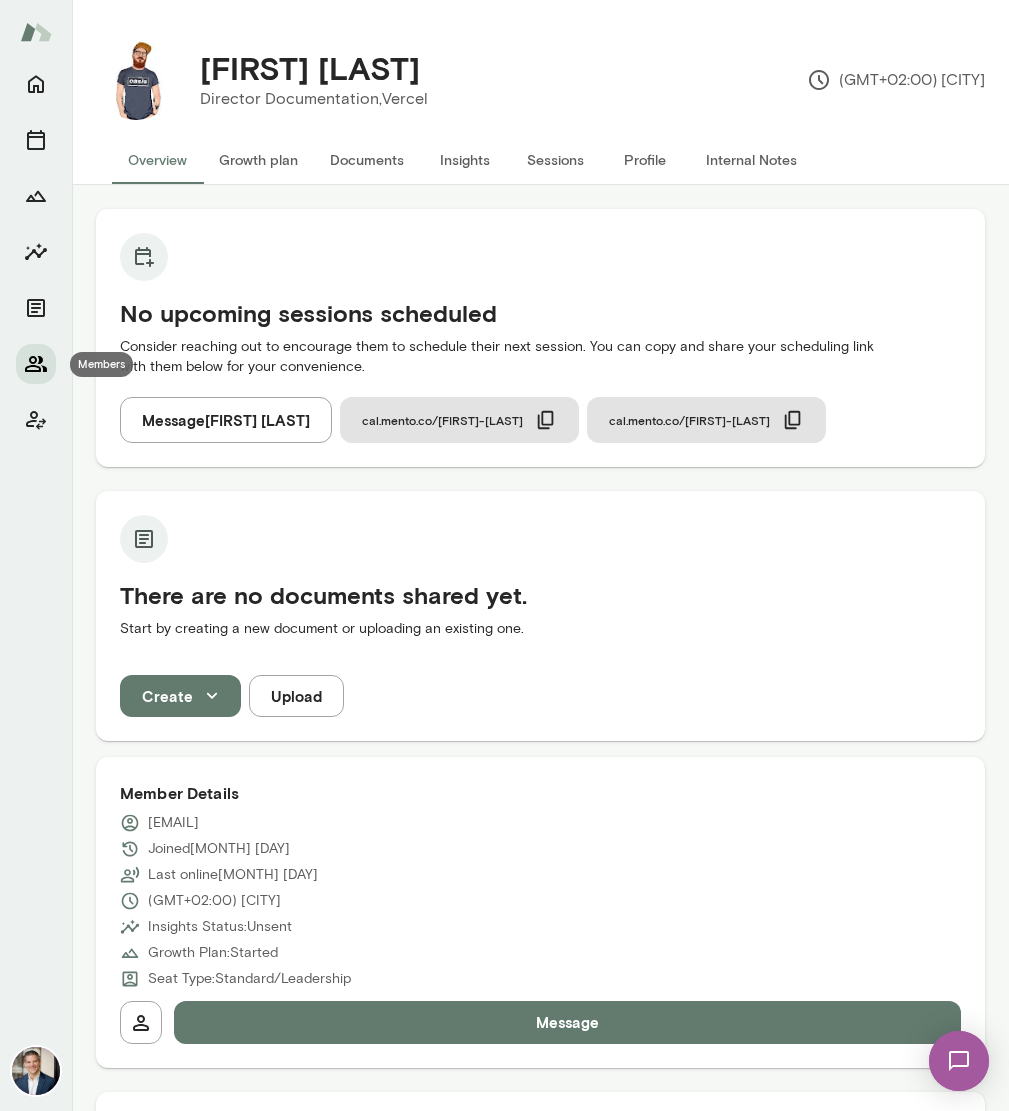 click at bounding box center [36, 364] 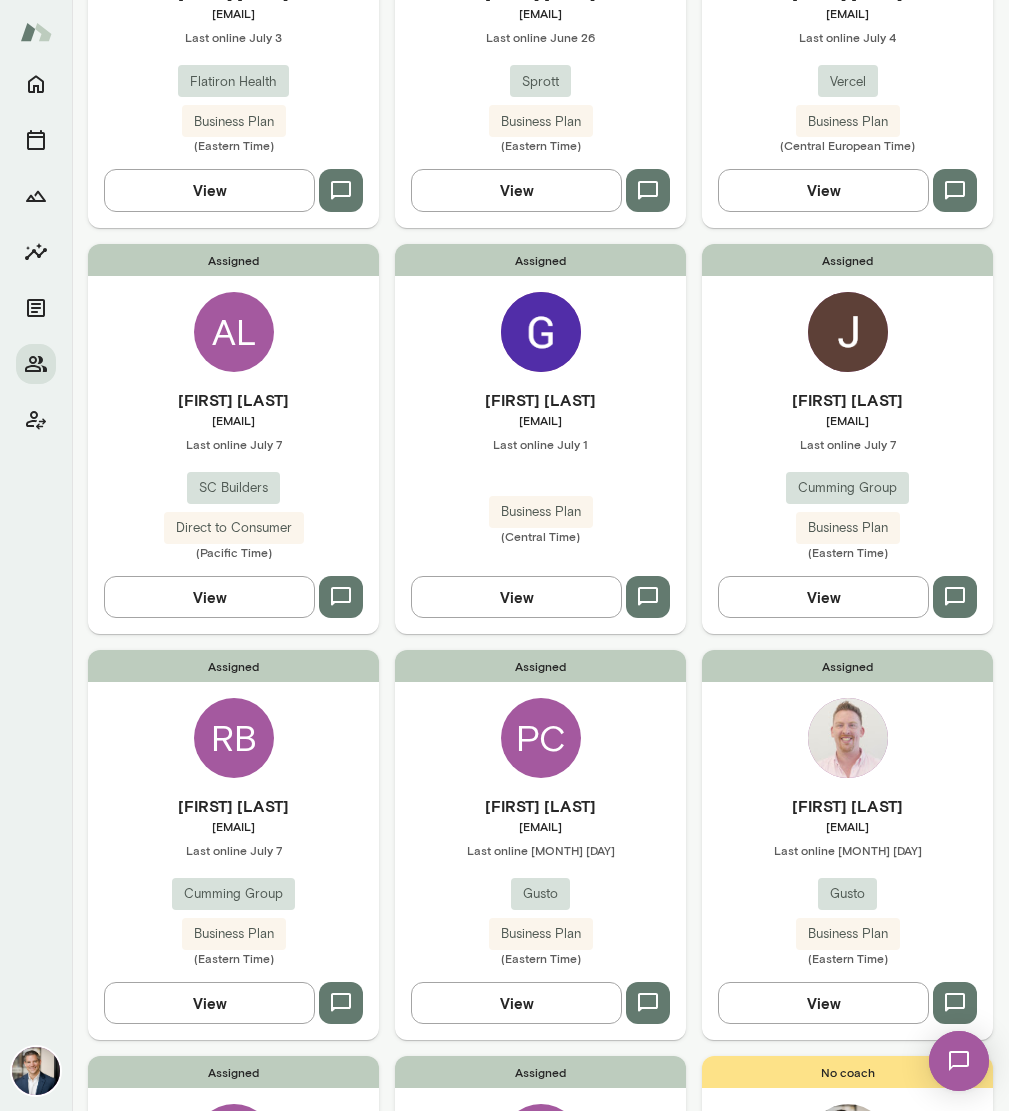 scroll, scrollTop: 283, scrollLeft: 0, axis: vertical 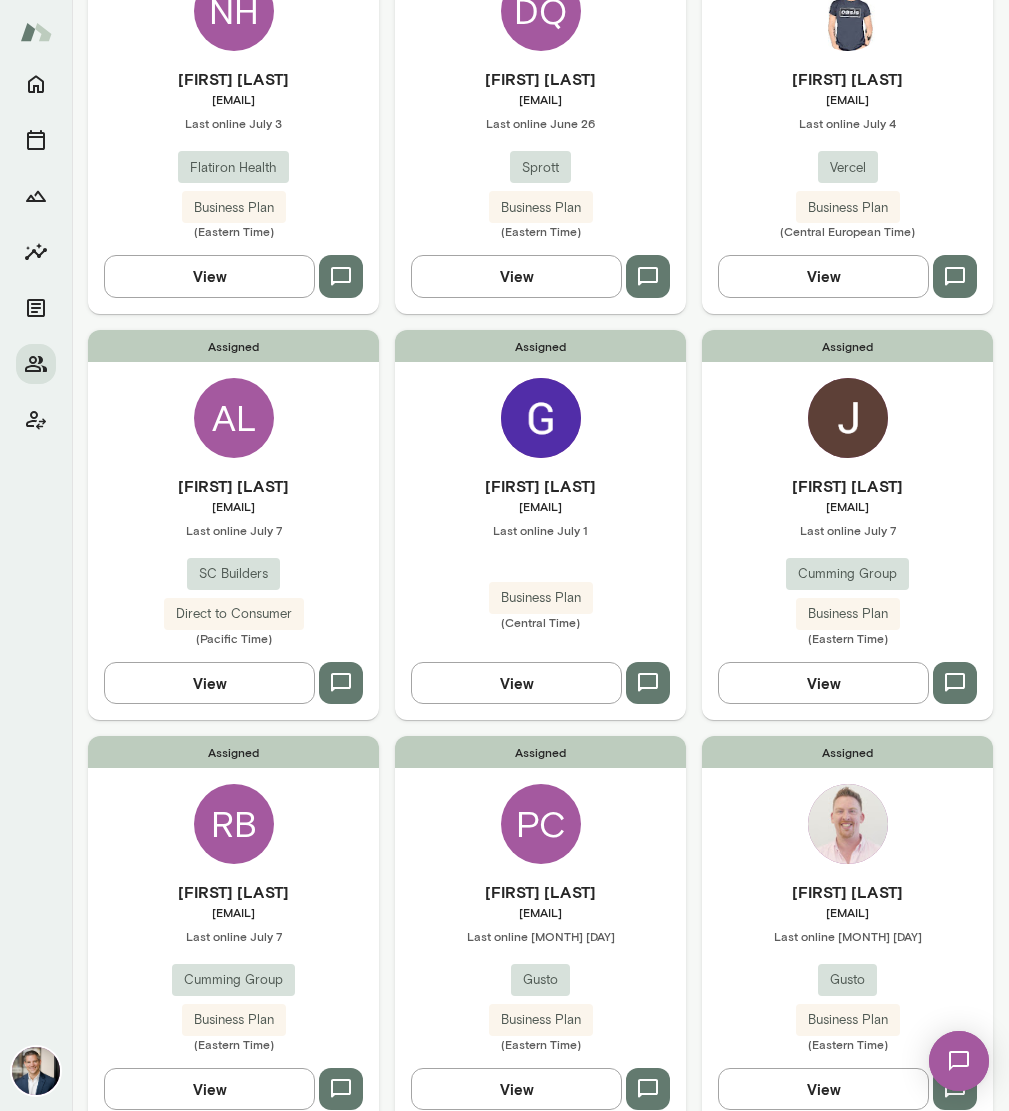 click on "[EMAIL]" at bounding box center [233, 99] 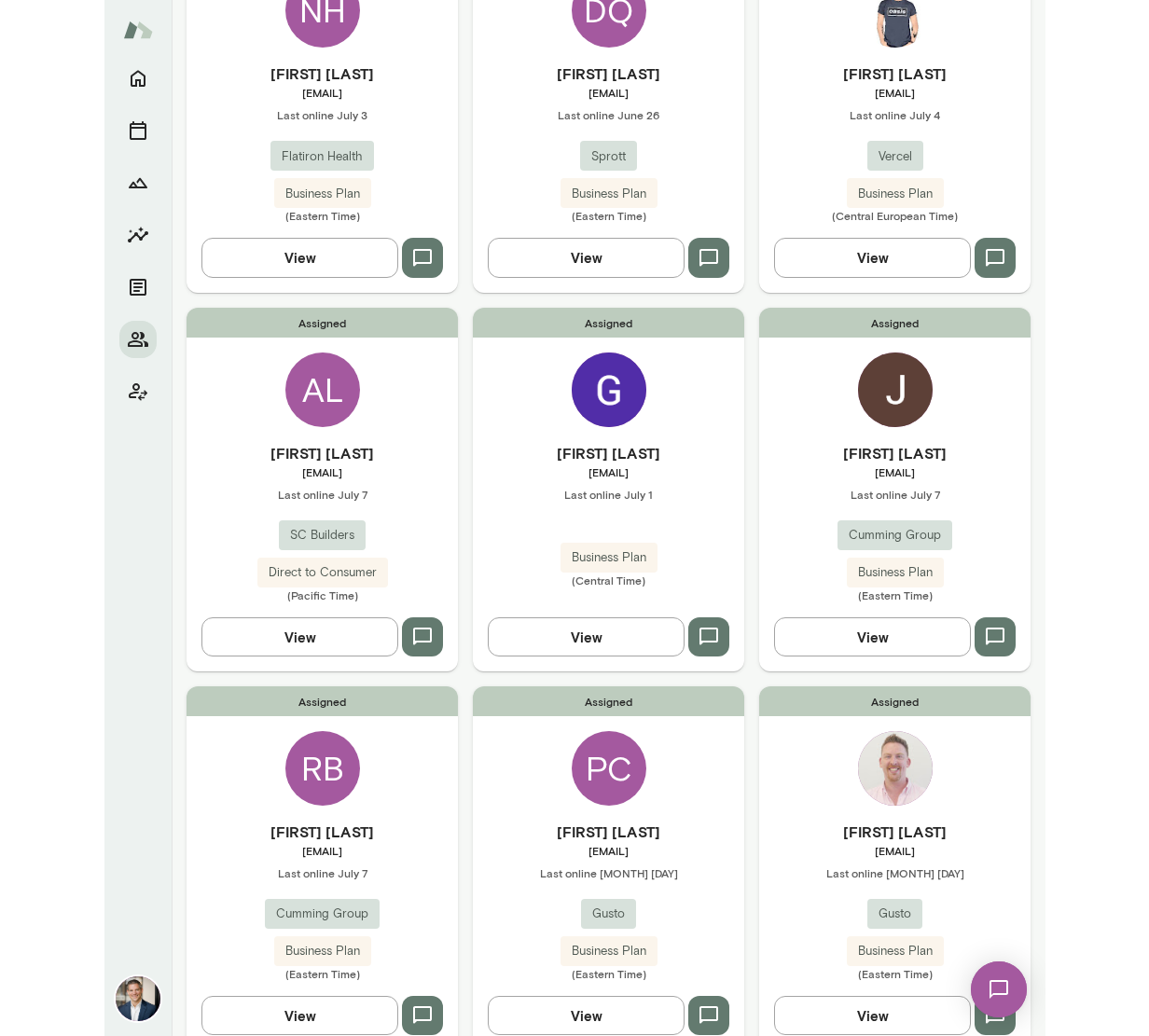 scroll, scrollTop: 0, scrollLeft: 0, axis: both 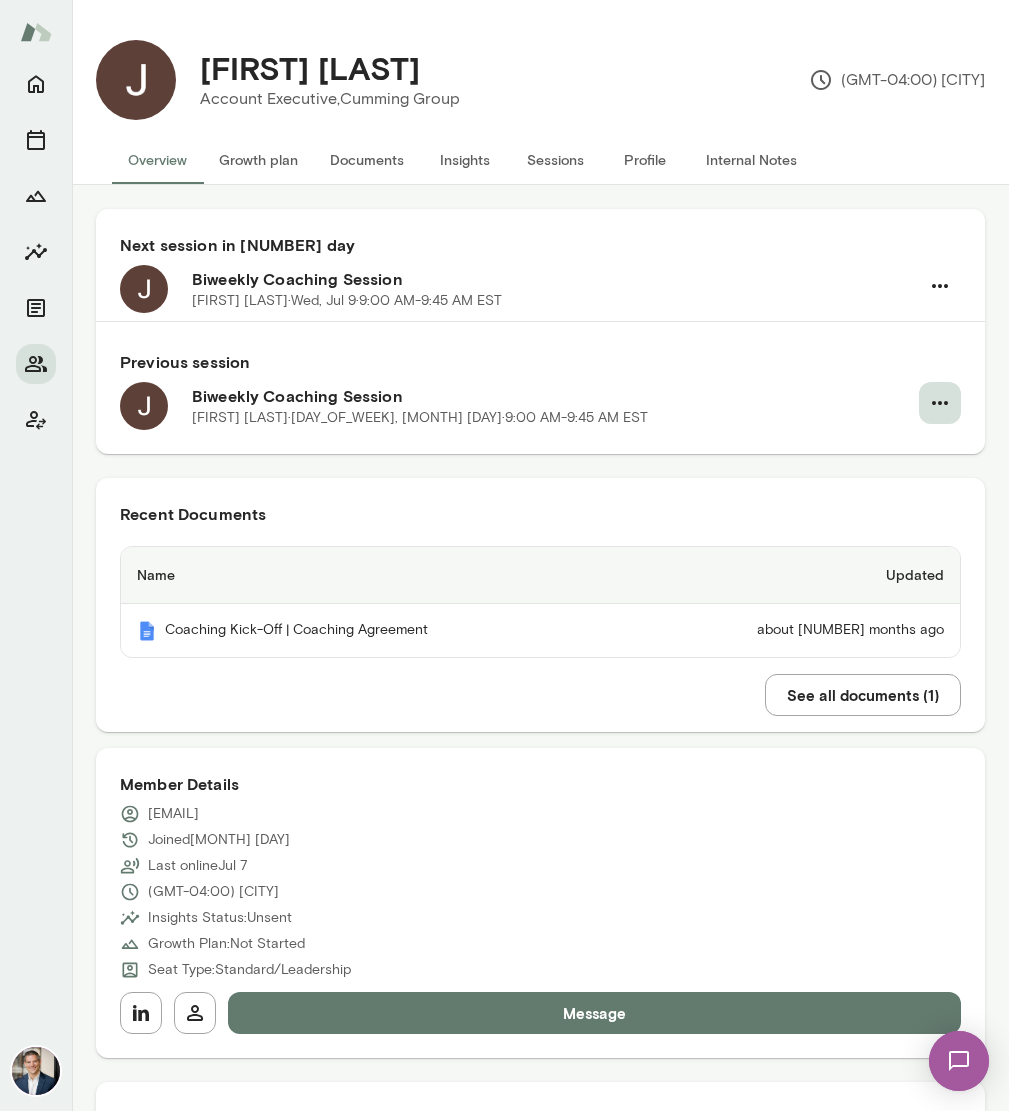 click at bounding box center [940, 286] 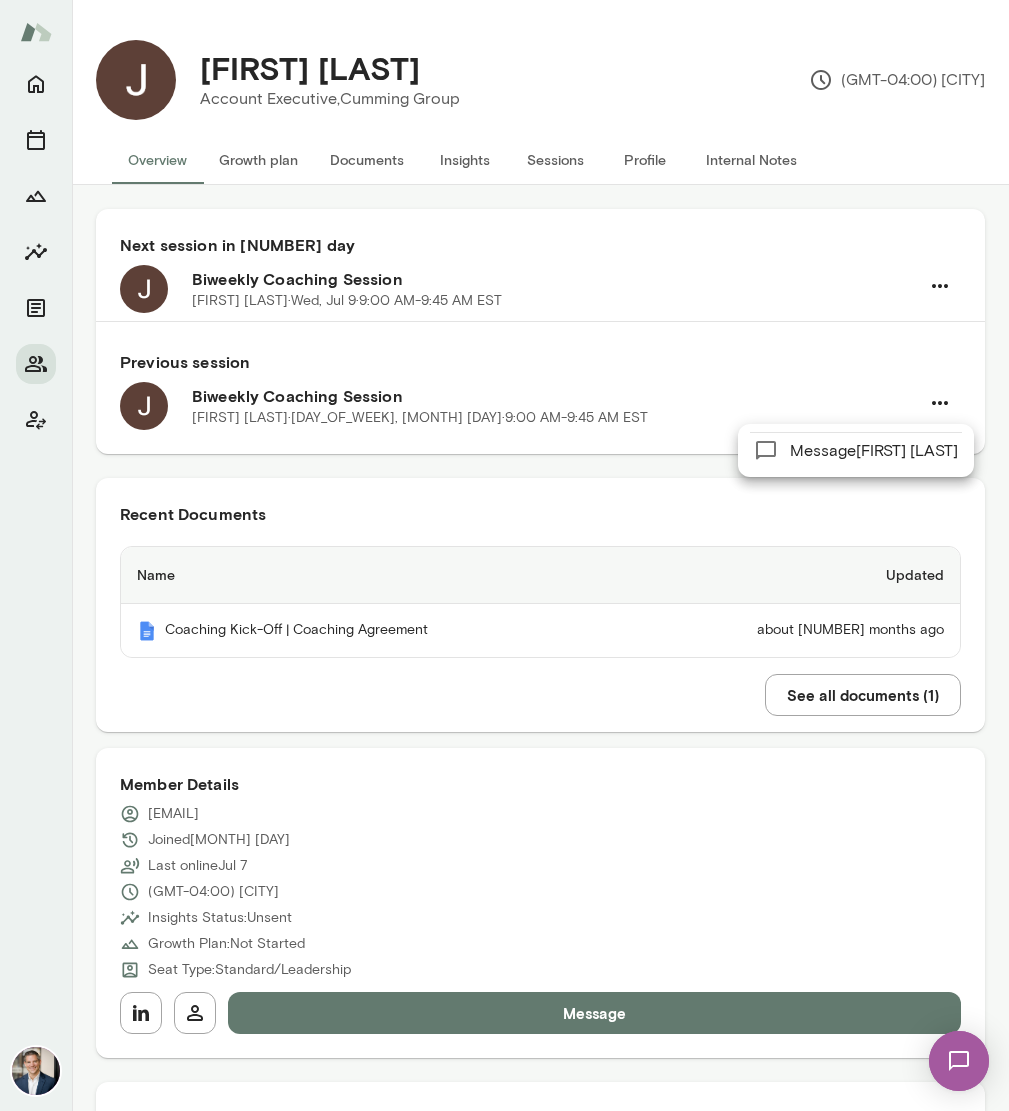 click at bounding box center [504, 555] 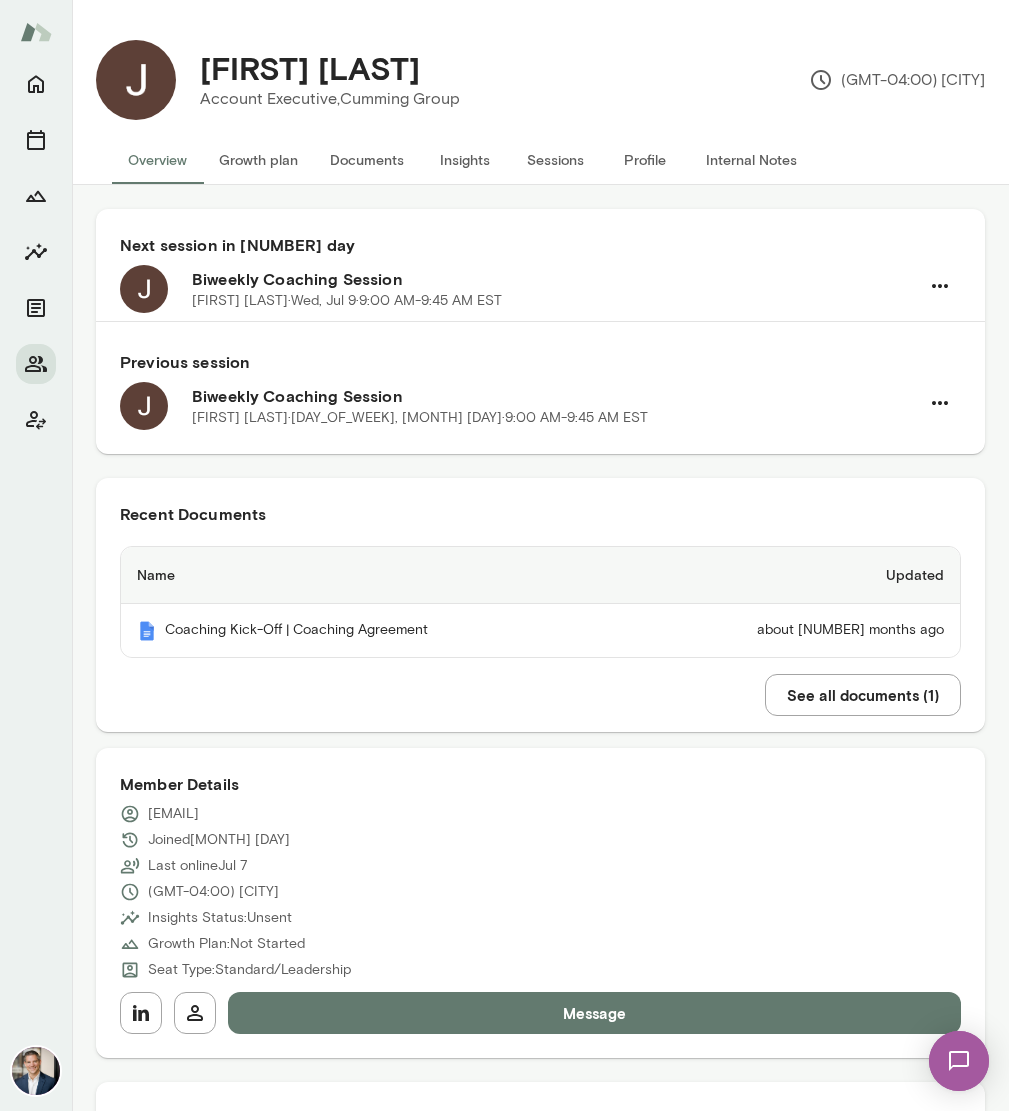 click on "Sessions" at bounding box center (555, 160) 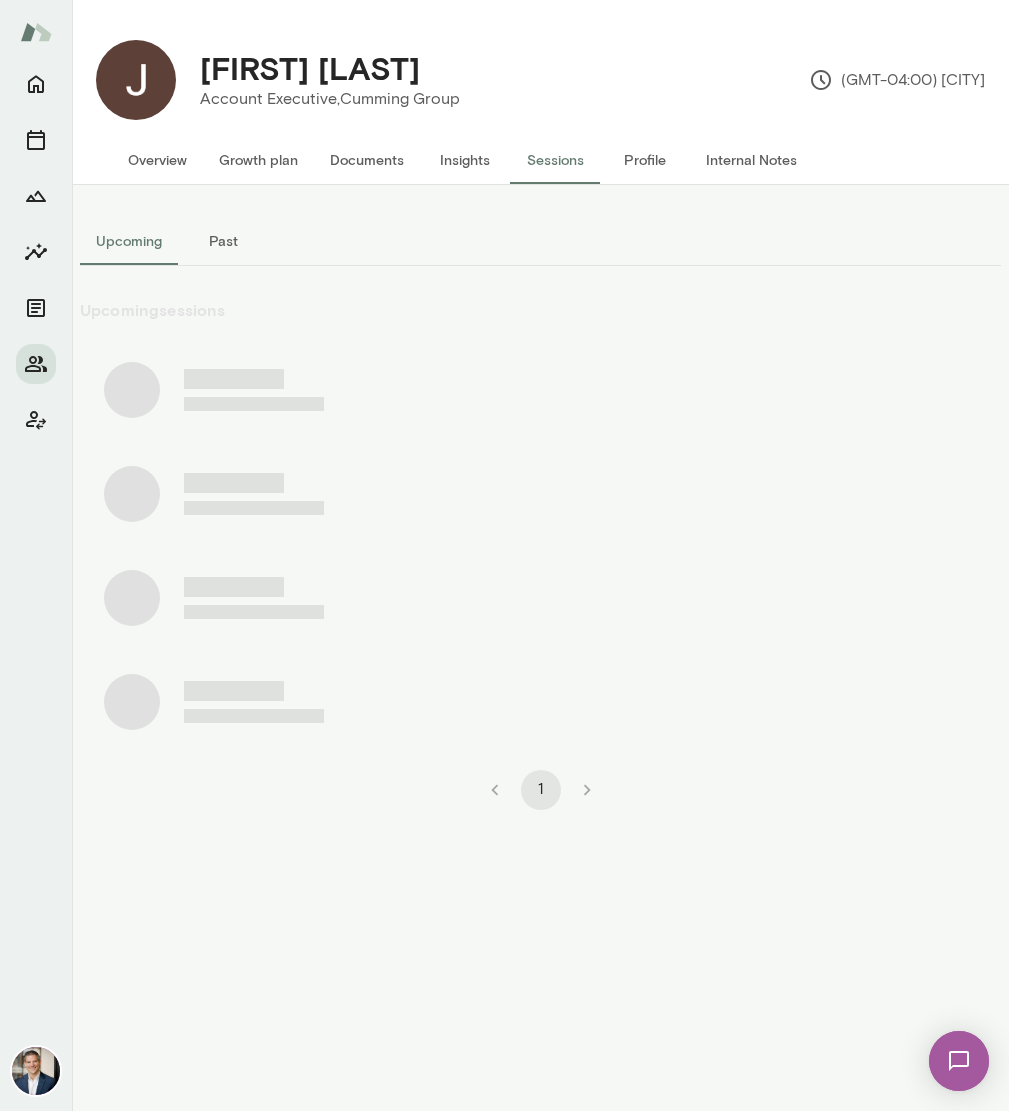 click on "Past" at bounding box center [223, 241] 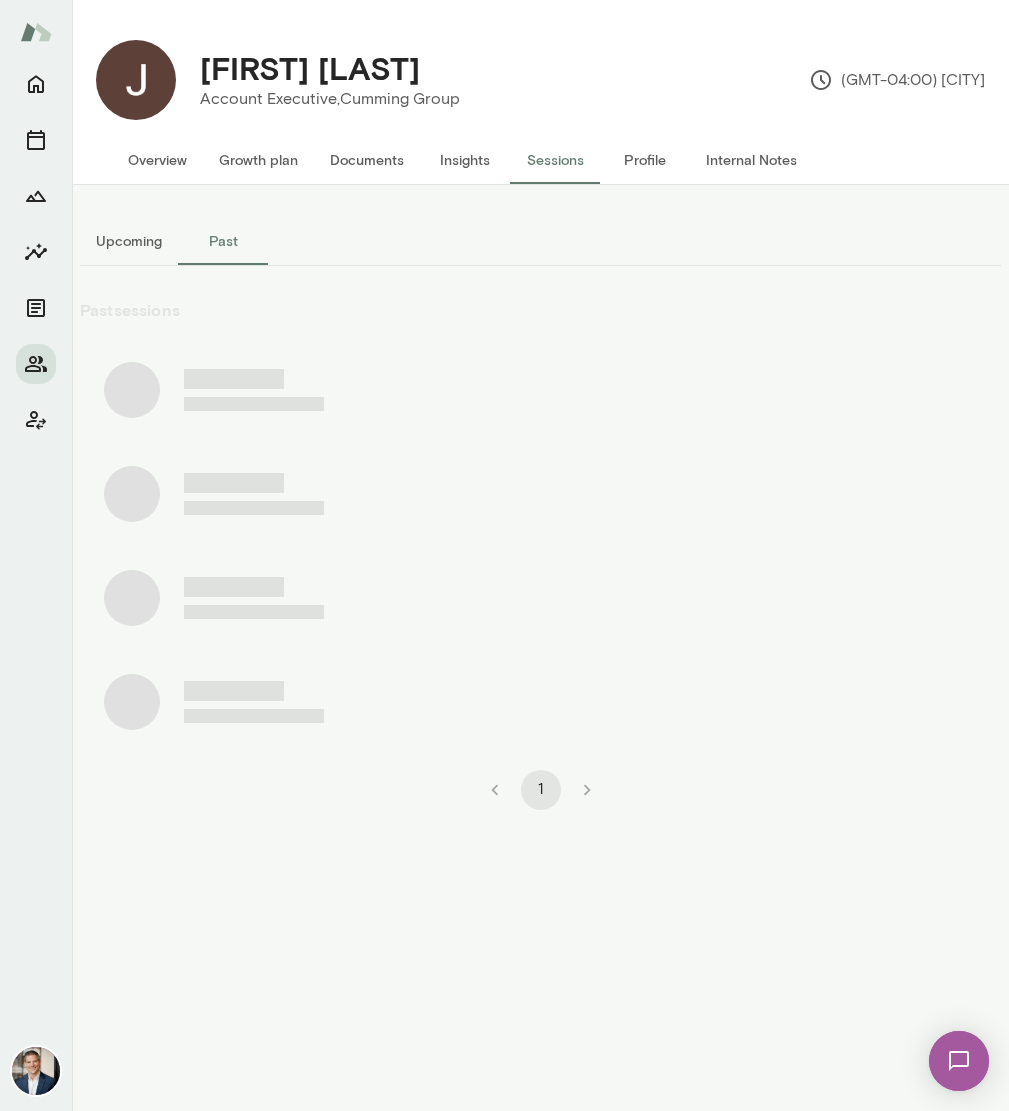 click on "Upcoming" at bounding box center (129, 241) 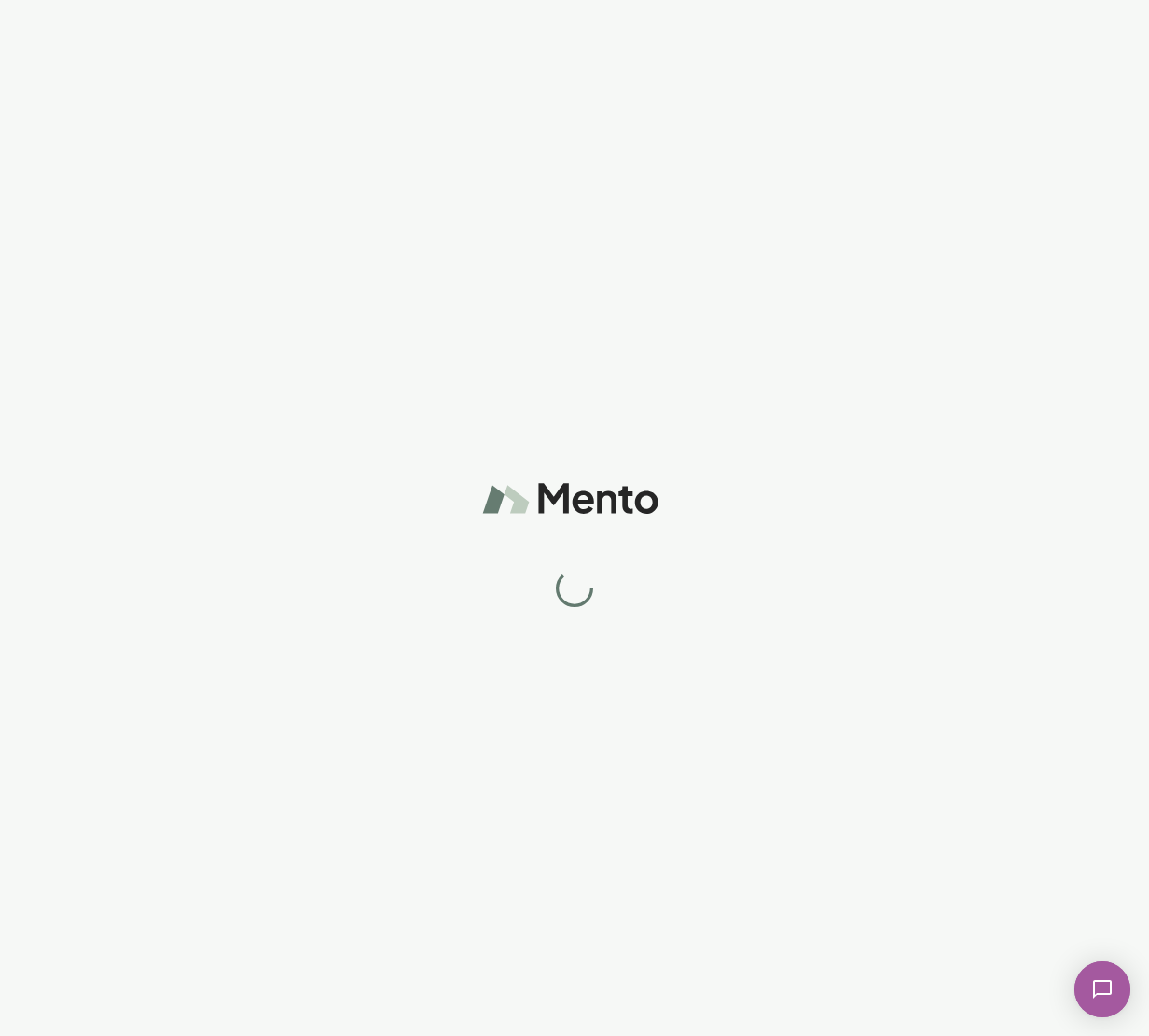 scroll, scrollTop: 0, scrollLeft: 0, axis: both 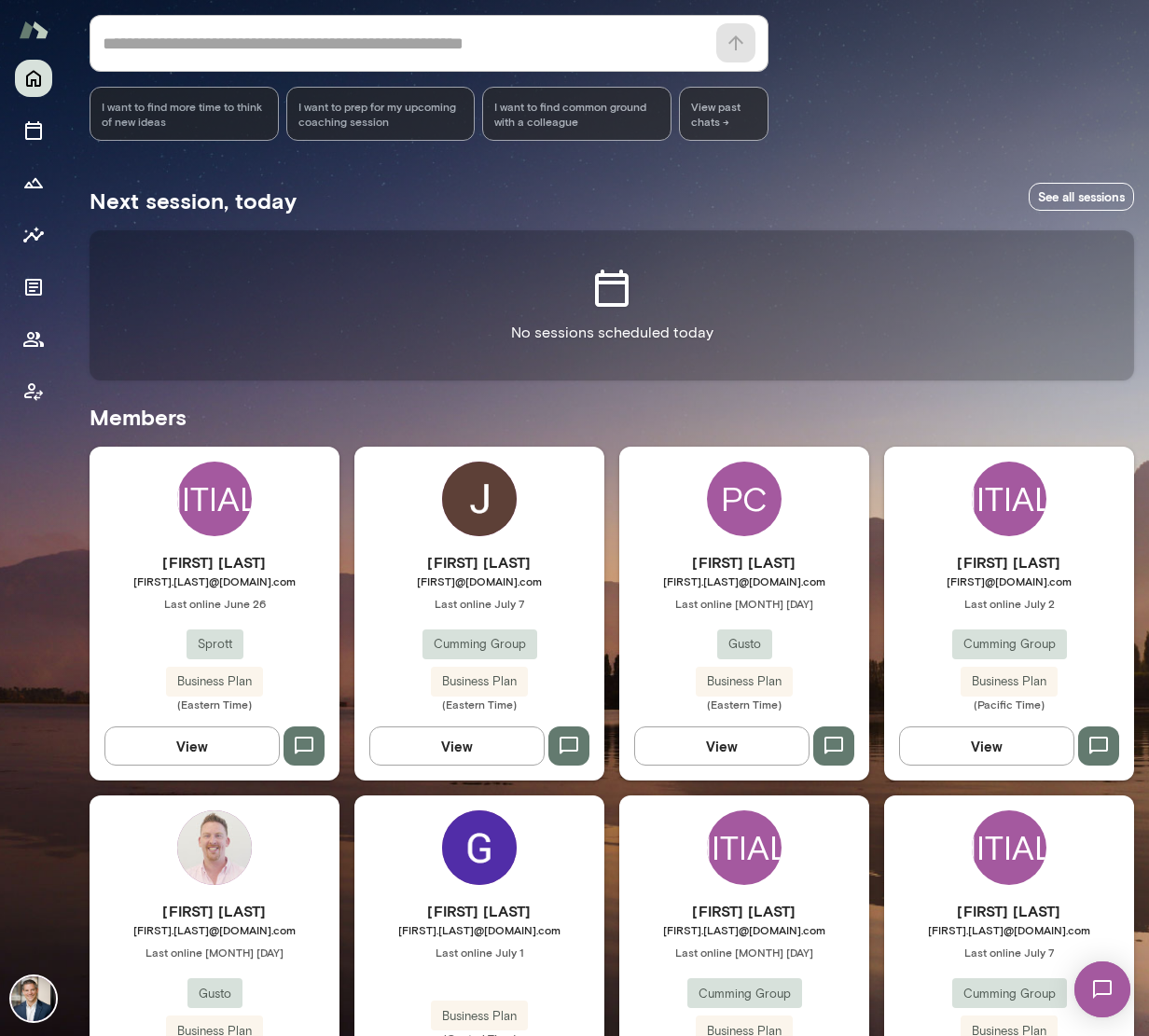click on "Cumming Group" at bounding box center (215, 644) 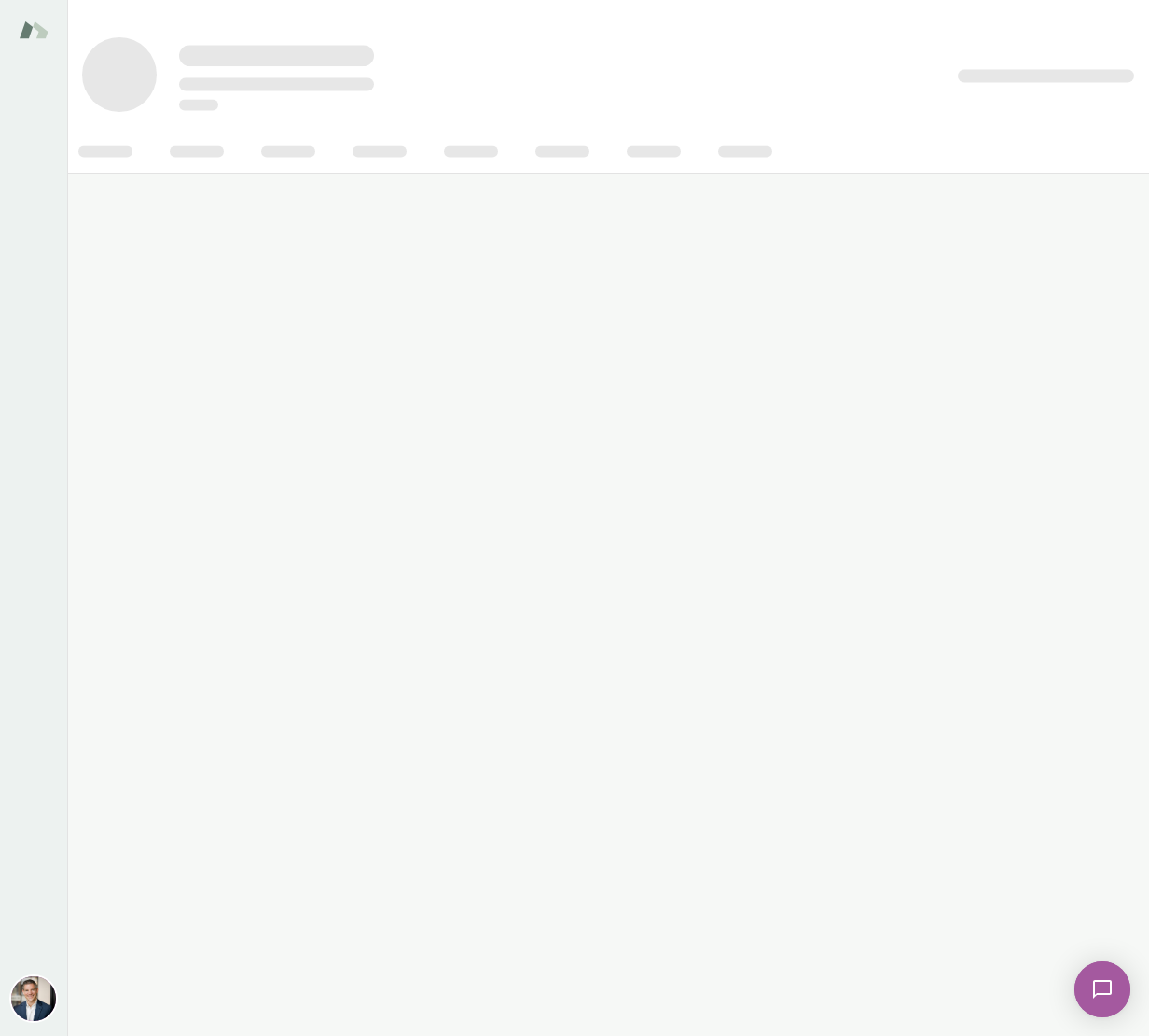 scroll, scrollTop: 0, scrollLeft: 0, axis: both 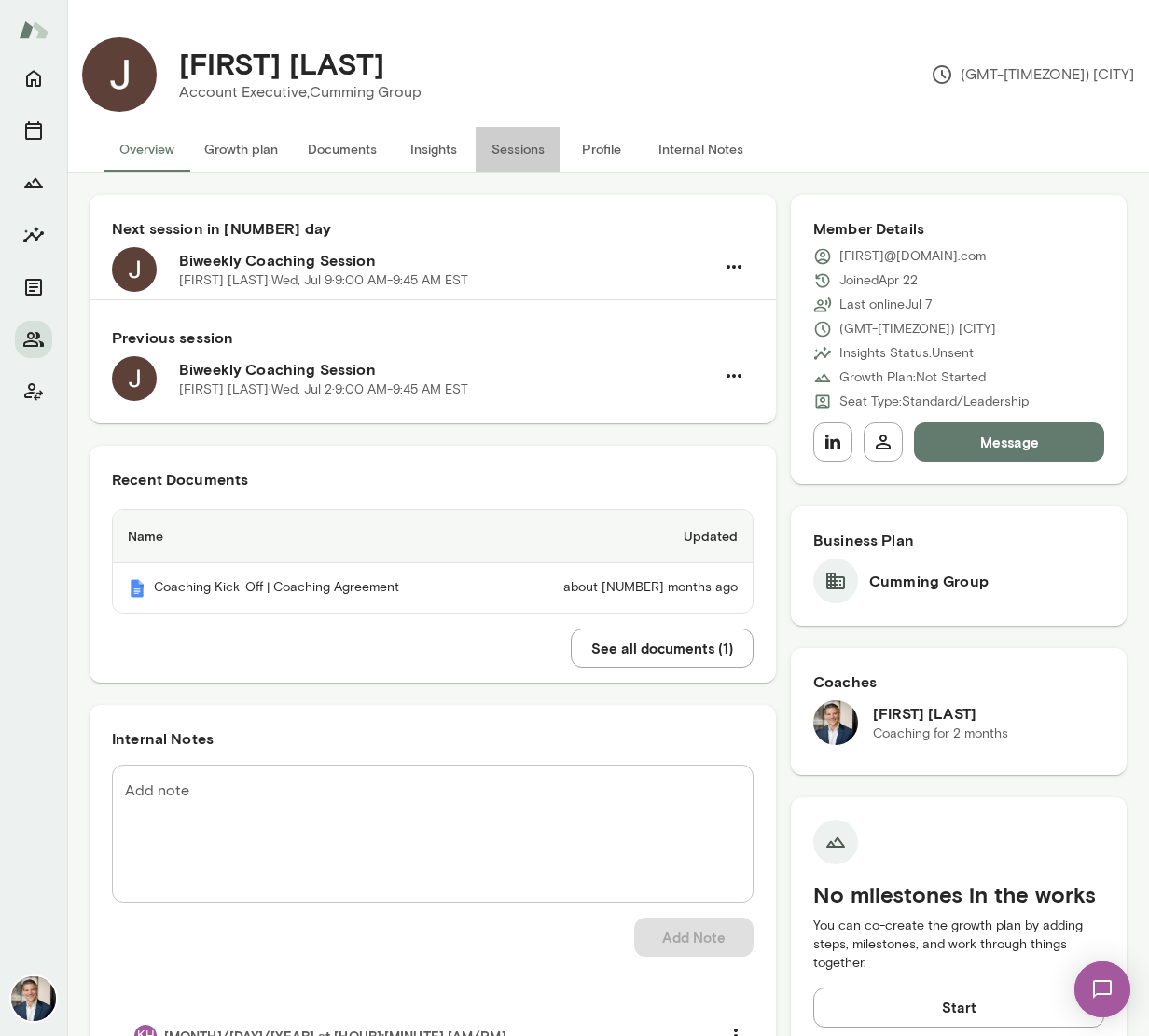 click on "Sessions" at bounding box center (518, 149) 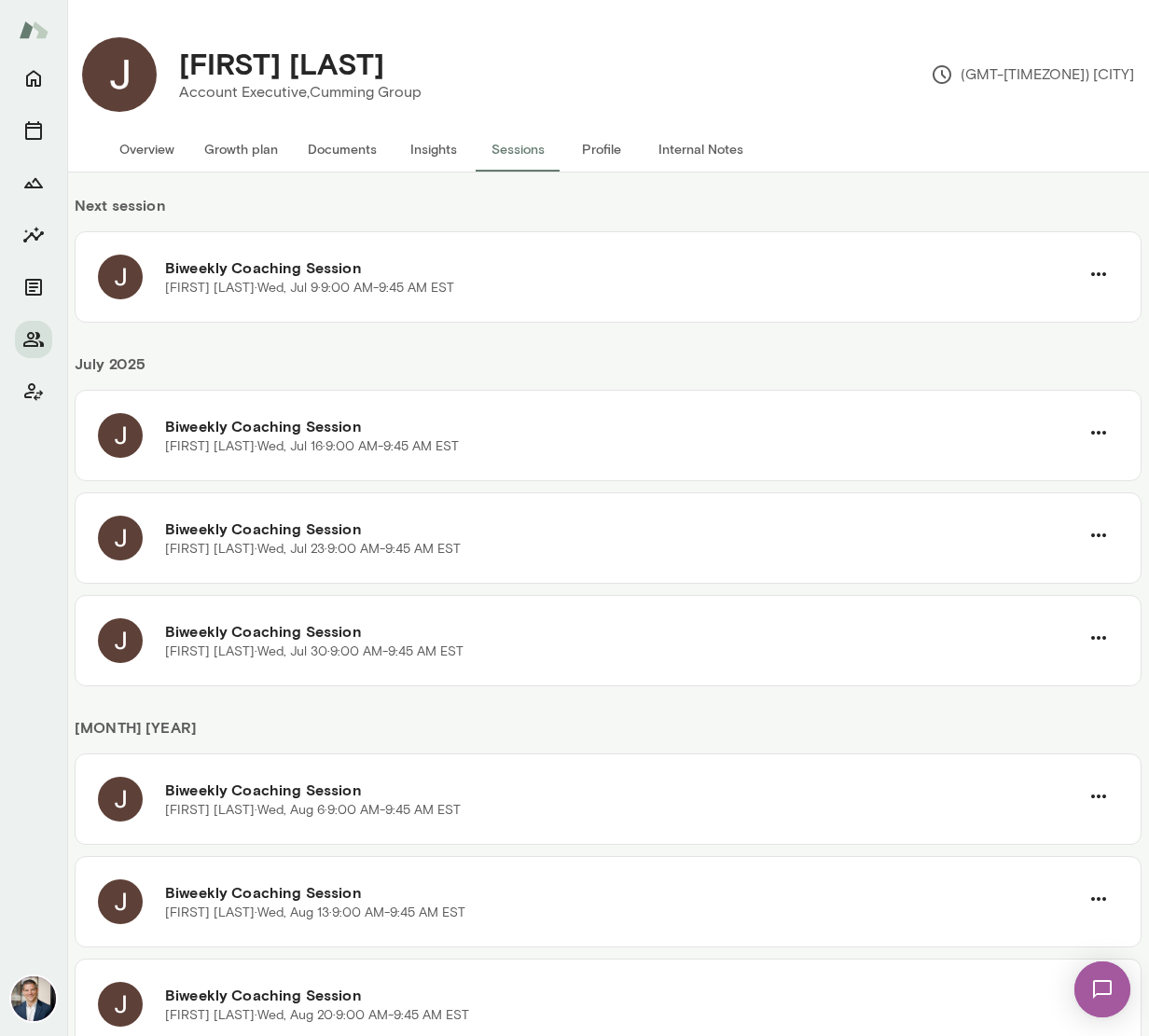 scroll, scrollTop: 30, scrollLeft: 0, axis: vertical 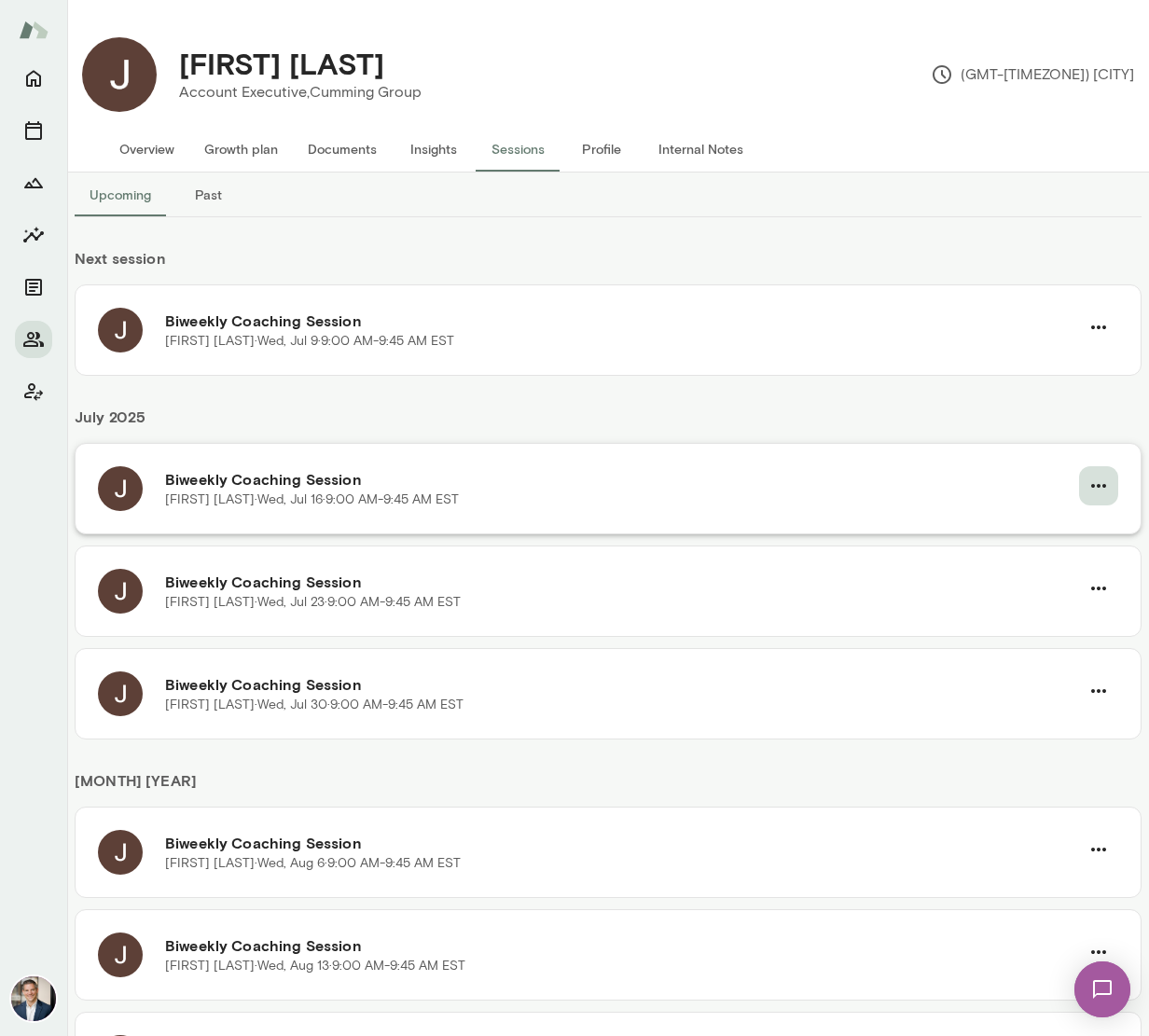 click at bounding box center [1099, 327] 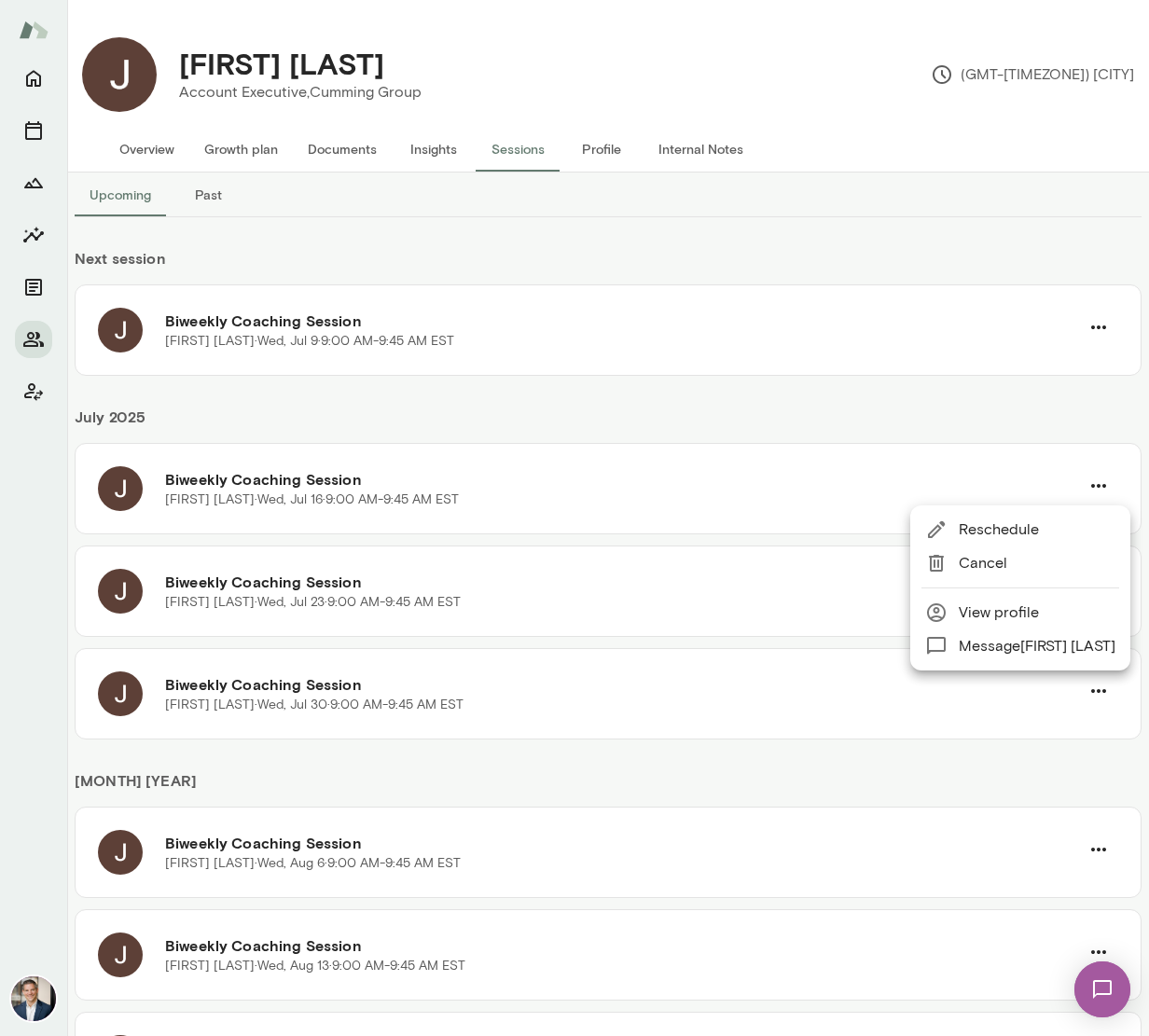 click on "Cancel" at bounding box center (1037, 530) 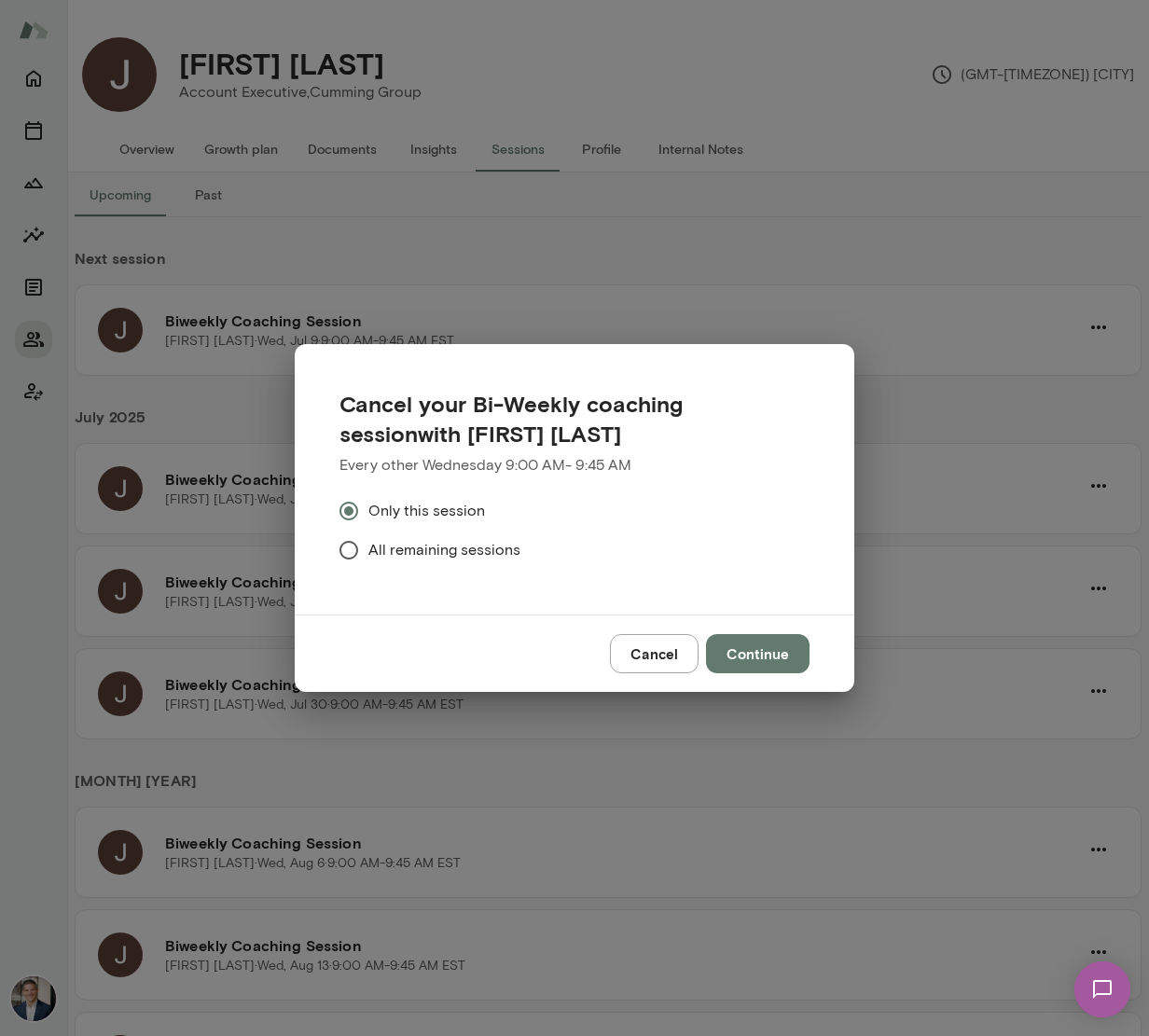 click on "All remaining sessions" at bounding box center [426, 511] 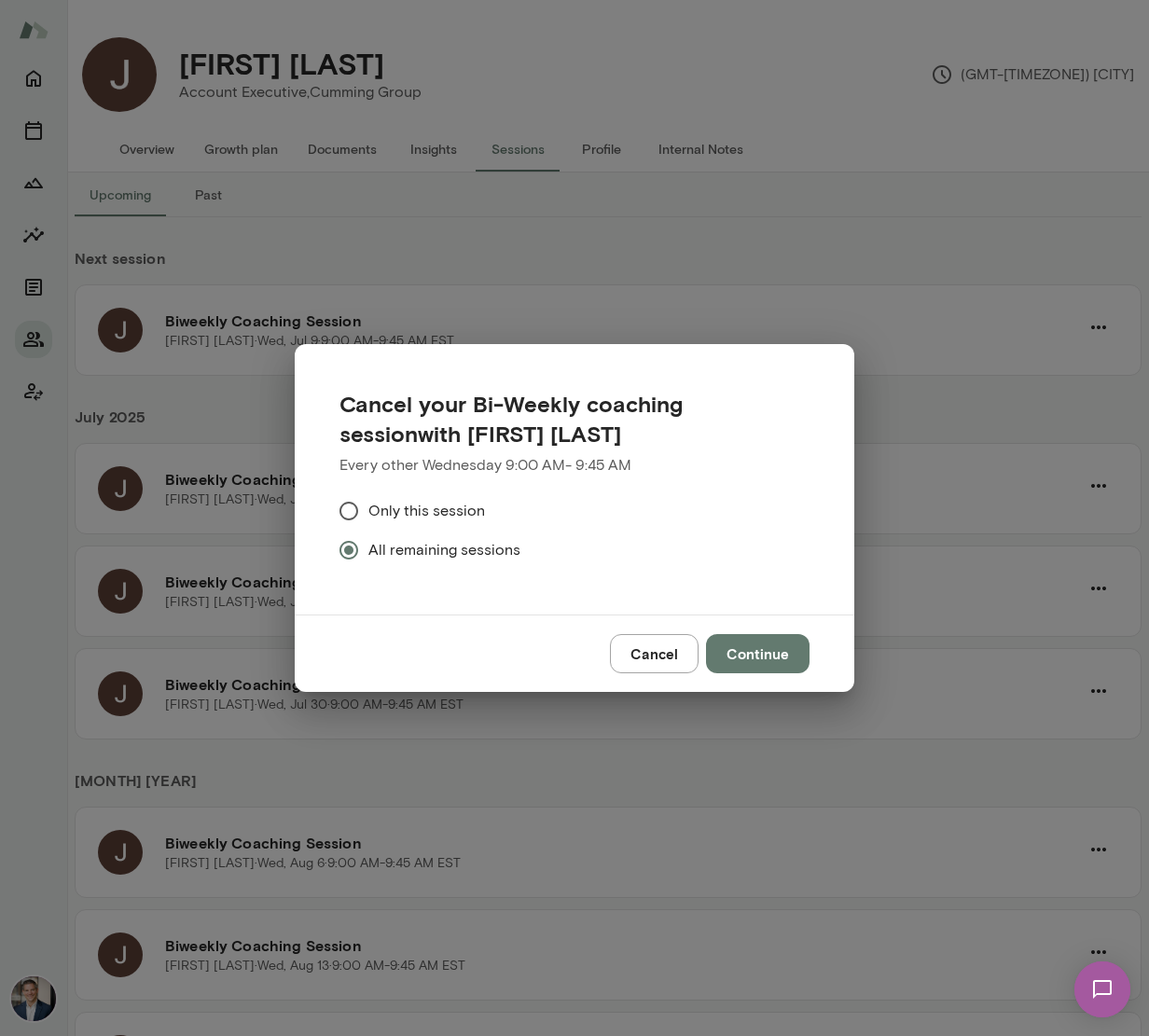 click on "Cancel" at bounding box center (654, 654) 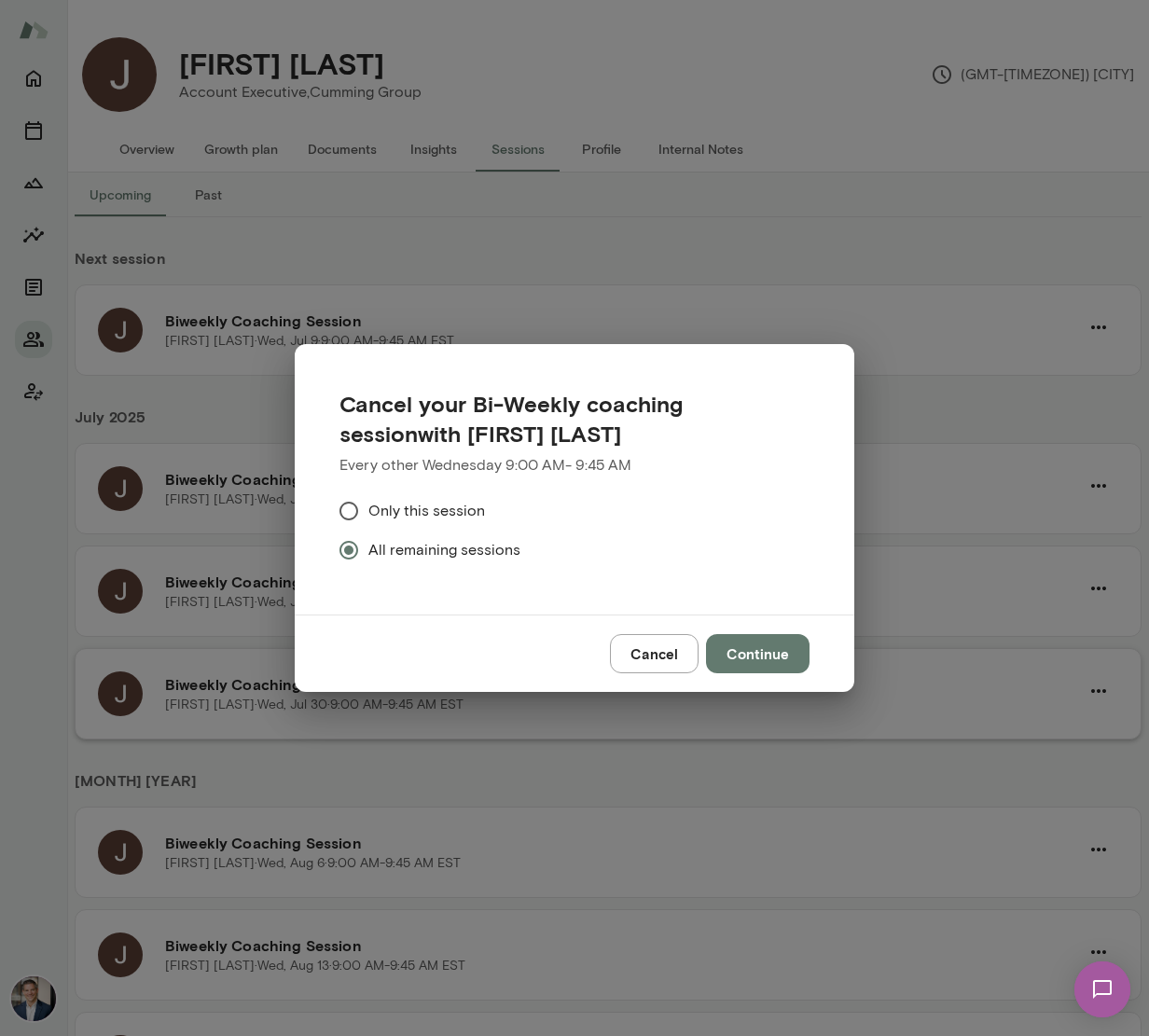 click on "Biweekly Coaching Session [FIRST] [LAST]  ·  Wed, Jul 30  ·  9:00 AM-9:45 AM EST" at bounding box center [608, 694] 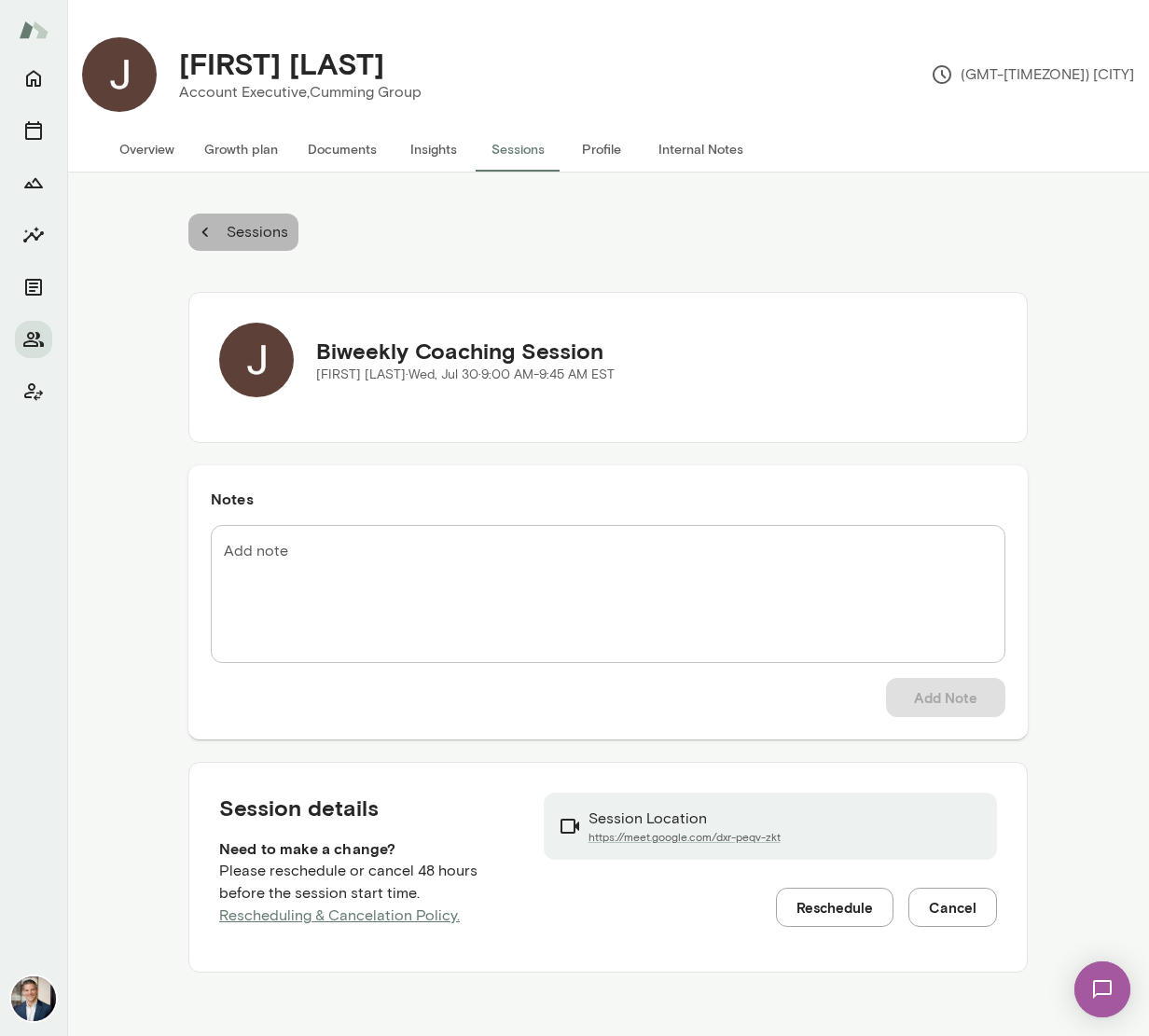 click on "Sessions" at bounding box center [243, 232] 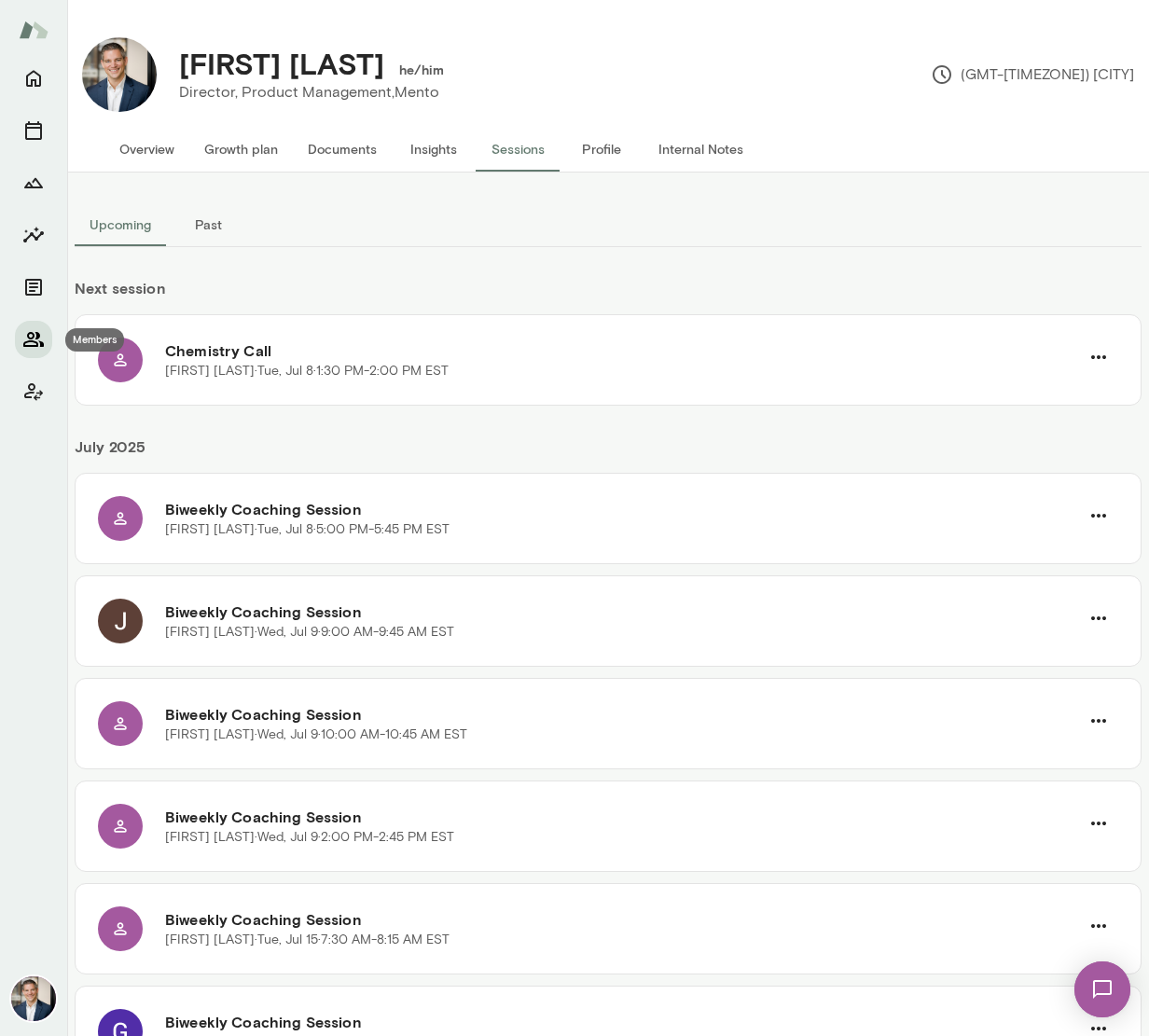 click at bounding box center (34, 339) 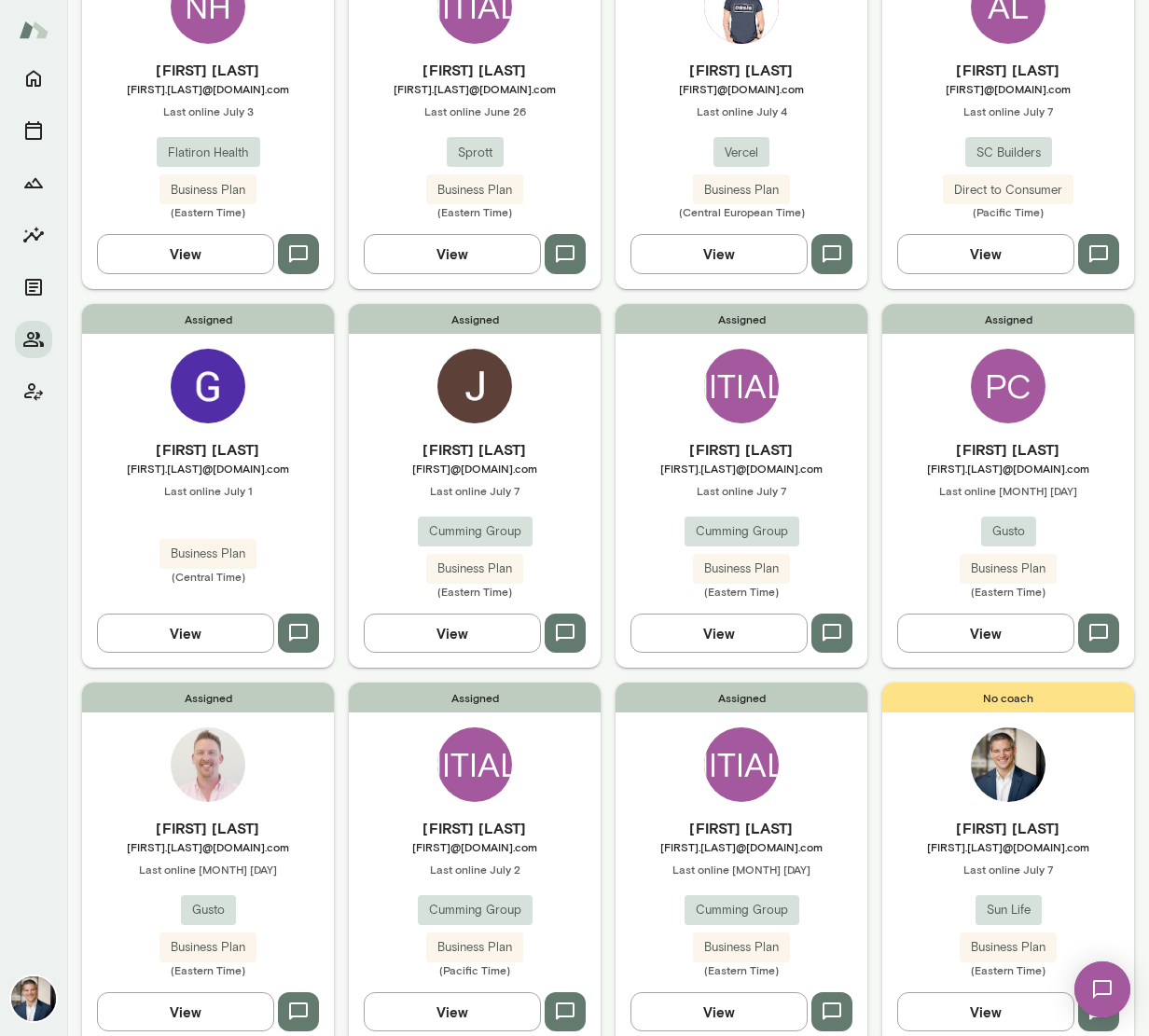scroll, scrollTop: 279, scrollLeft: 0, axis: vertical 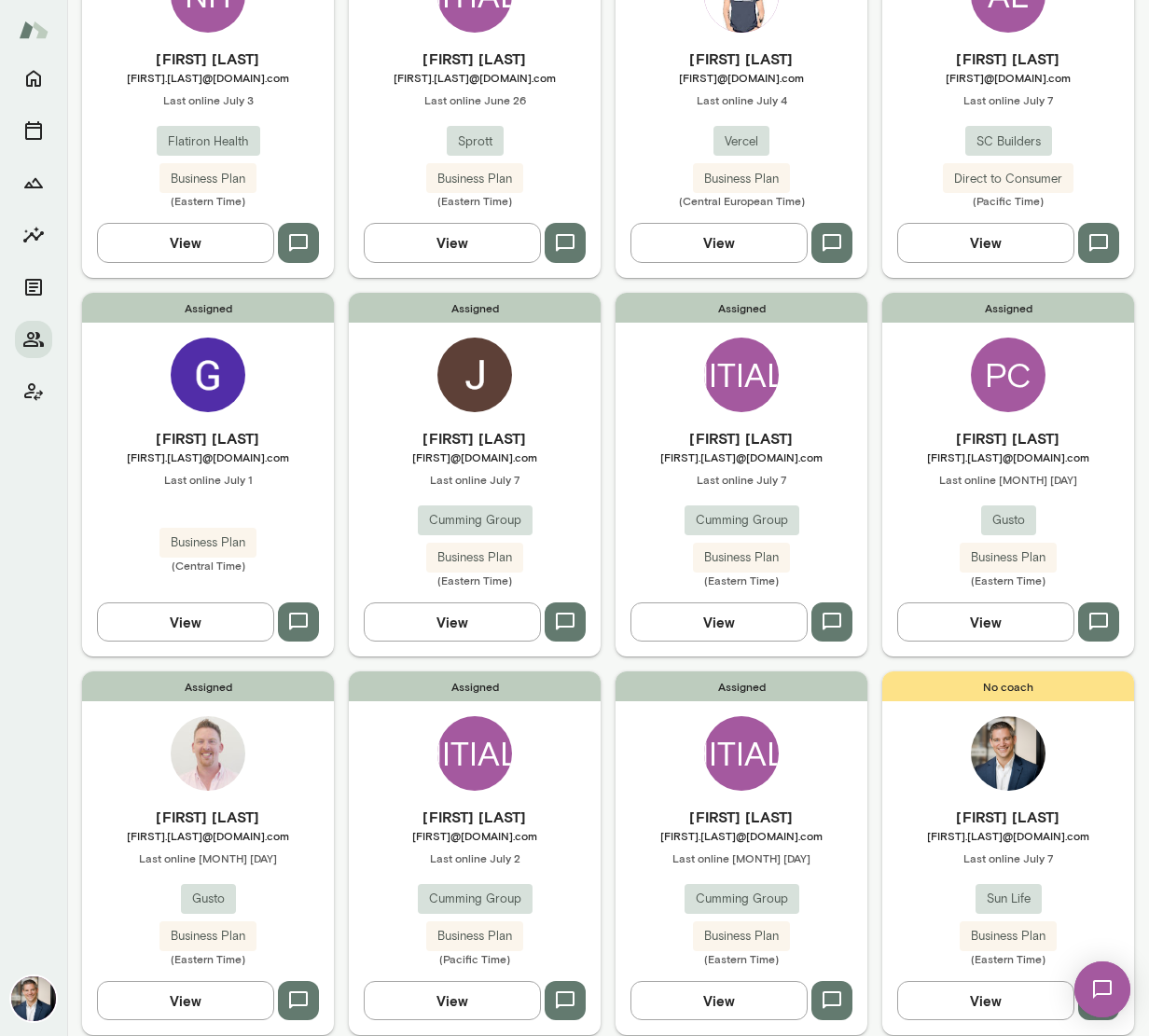 click on "Cumming Group" at bounding box center [208, 142] 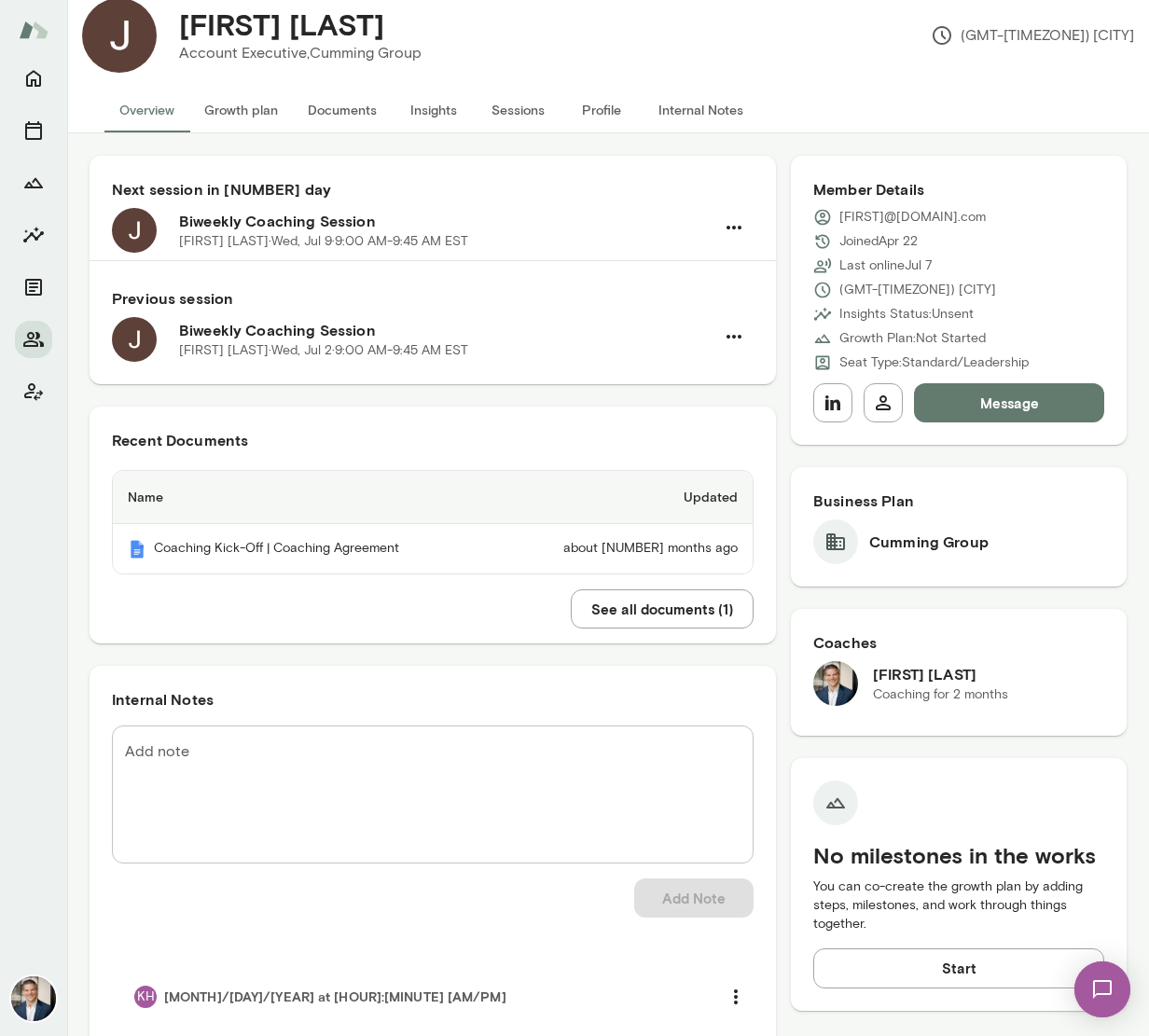 scroll, scrollTop: 0, scrollLeft: 0, axis: both 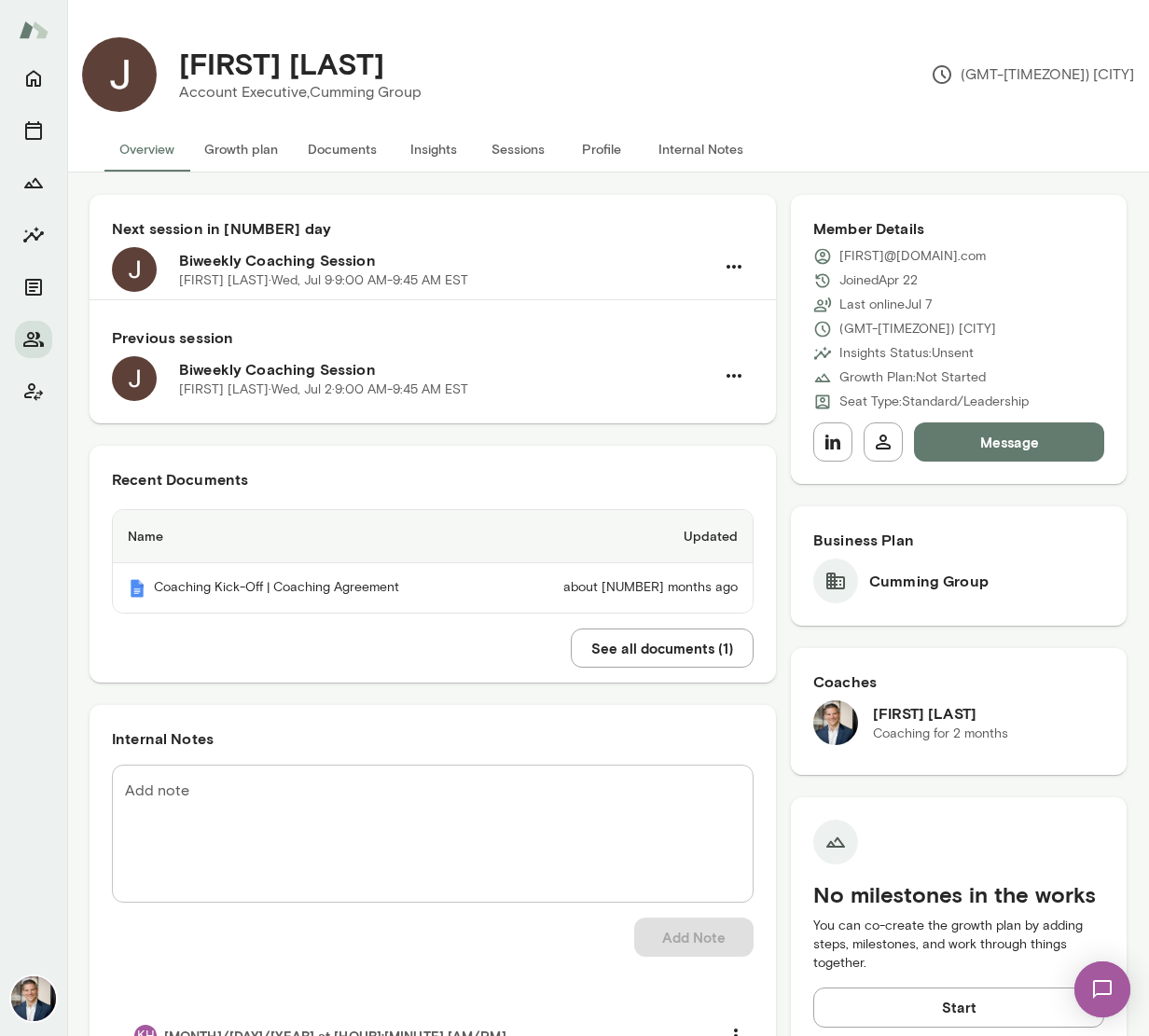click on "Sessions" at bounding box center (518, 149) 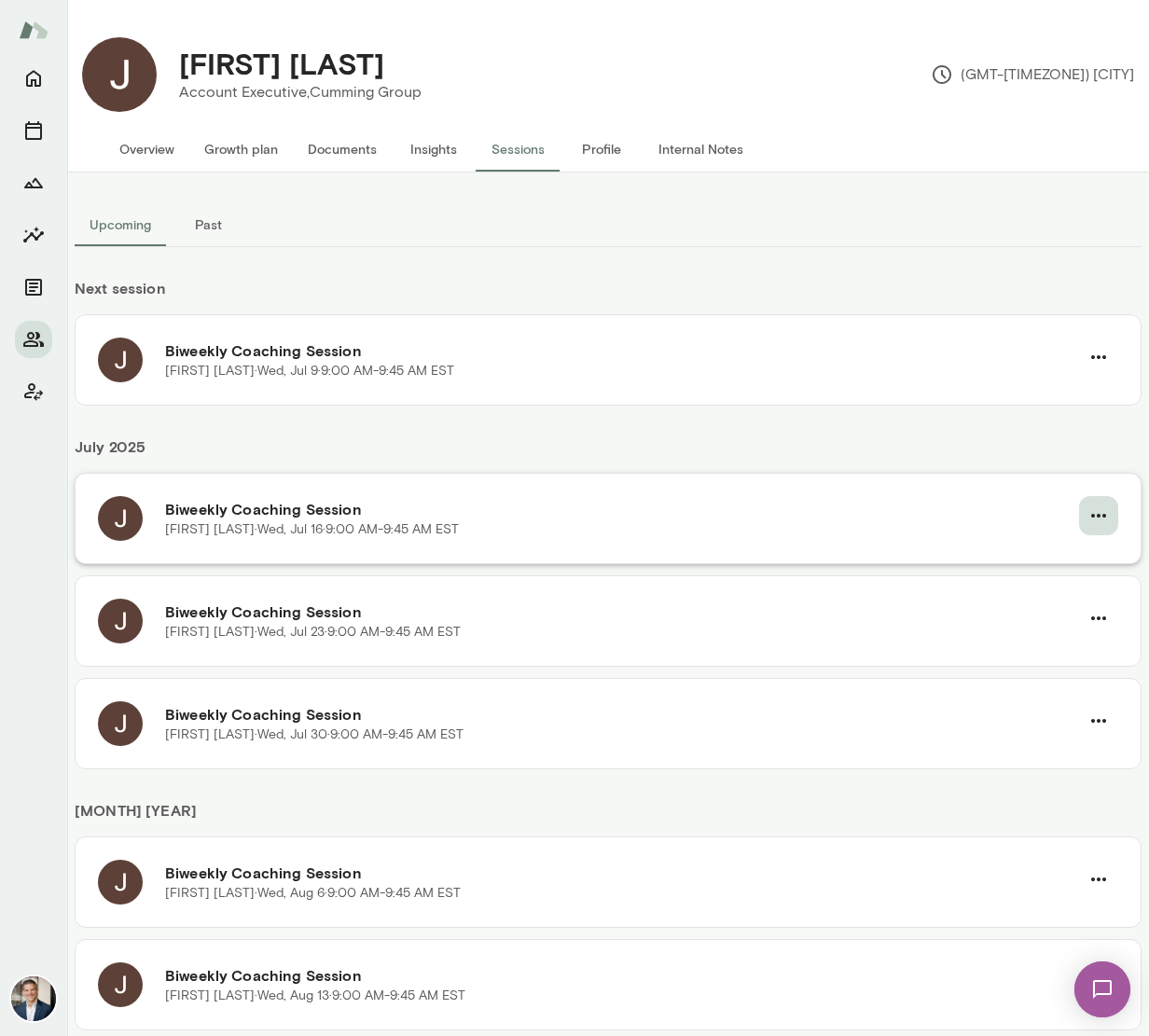 click at bounding box center (1099, 357) 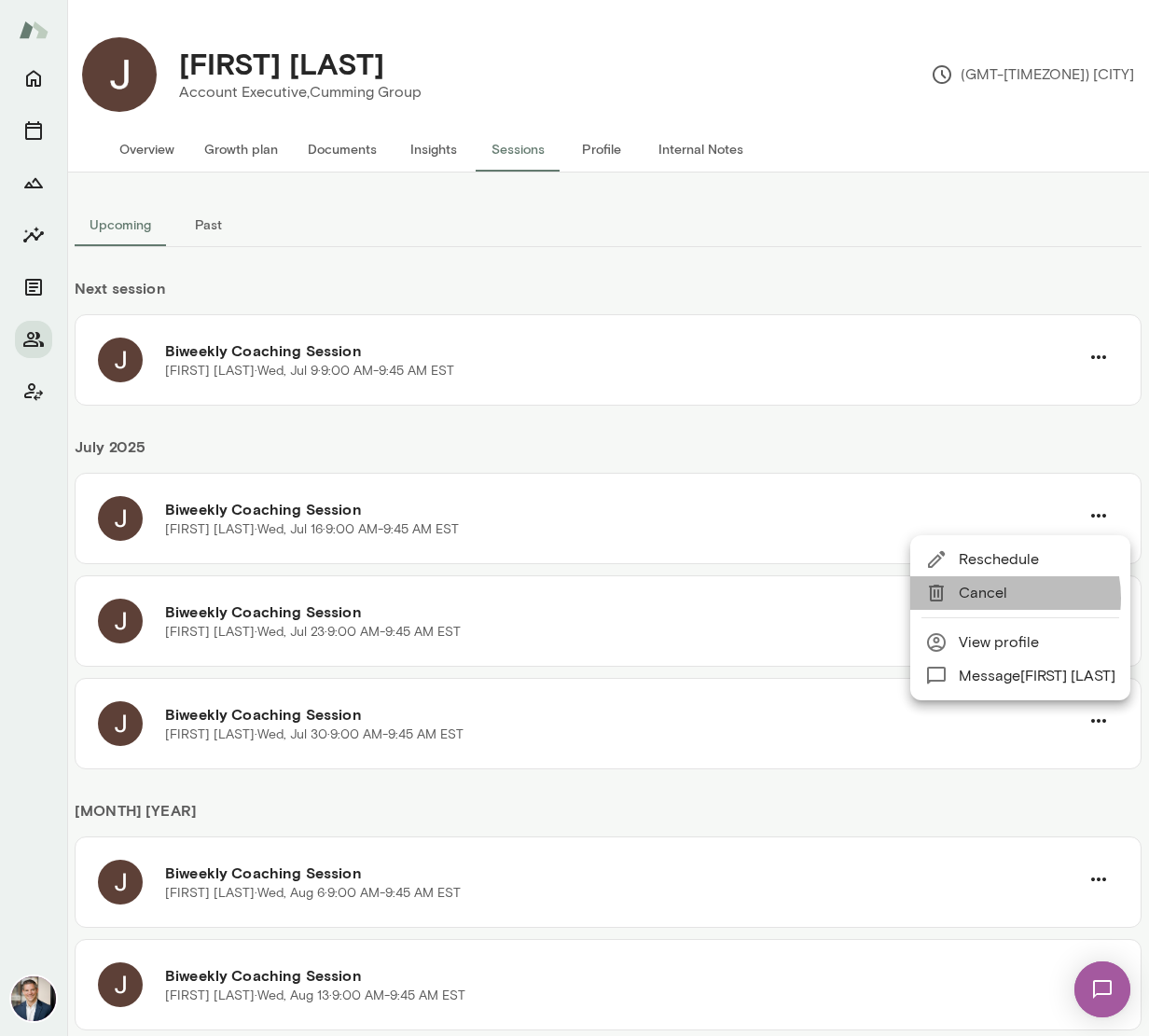 drag, startPoint x: 997, startPoint y: 598, endPoint x: 652, endPoint y: 590, distance: 345.0927 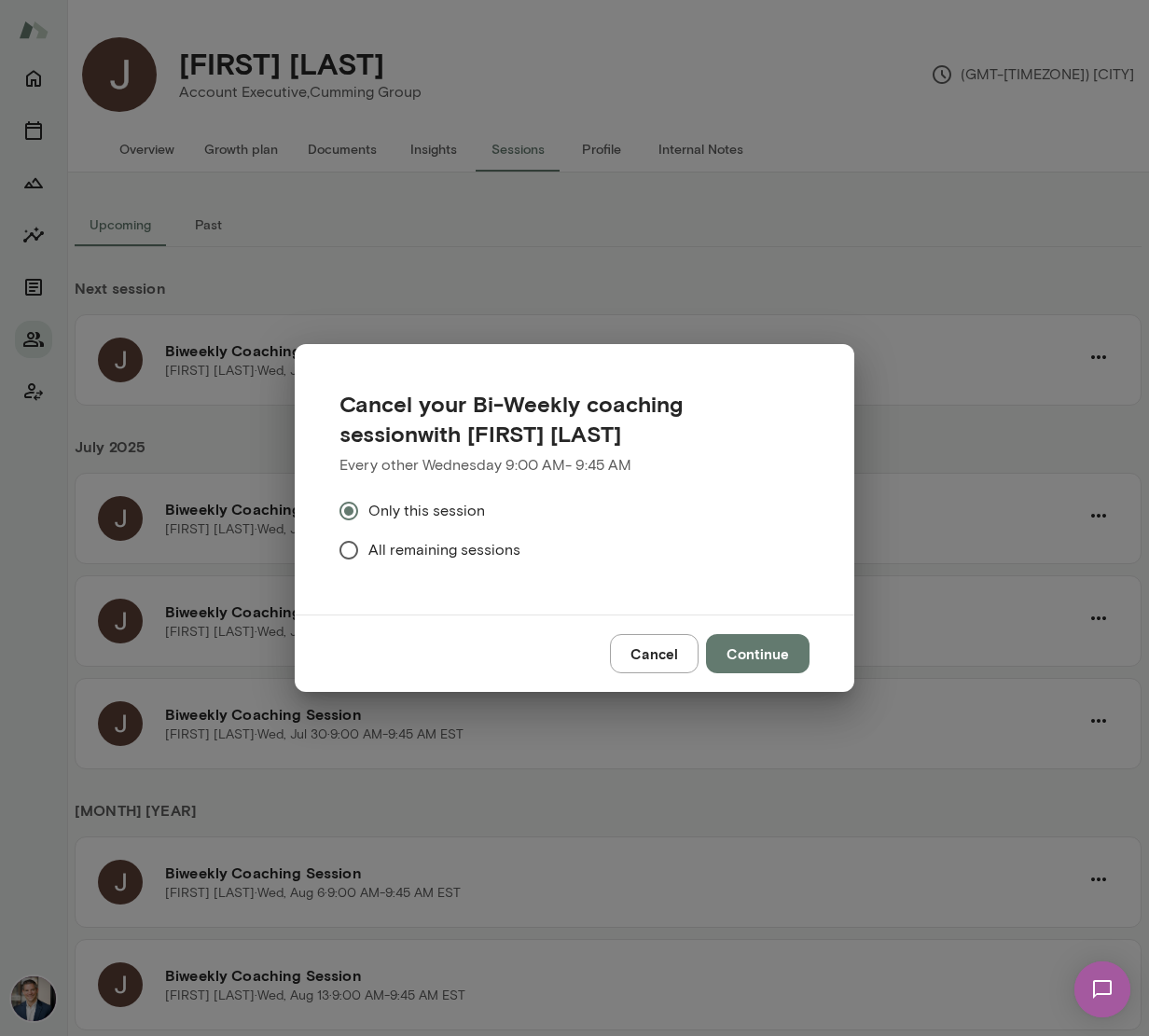 drag, startPoint x: 440, startPoint y: 555, endPoint x: 527, endPoint y: 584, distance: 91.70605 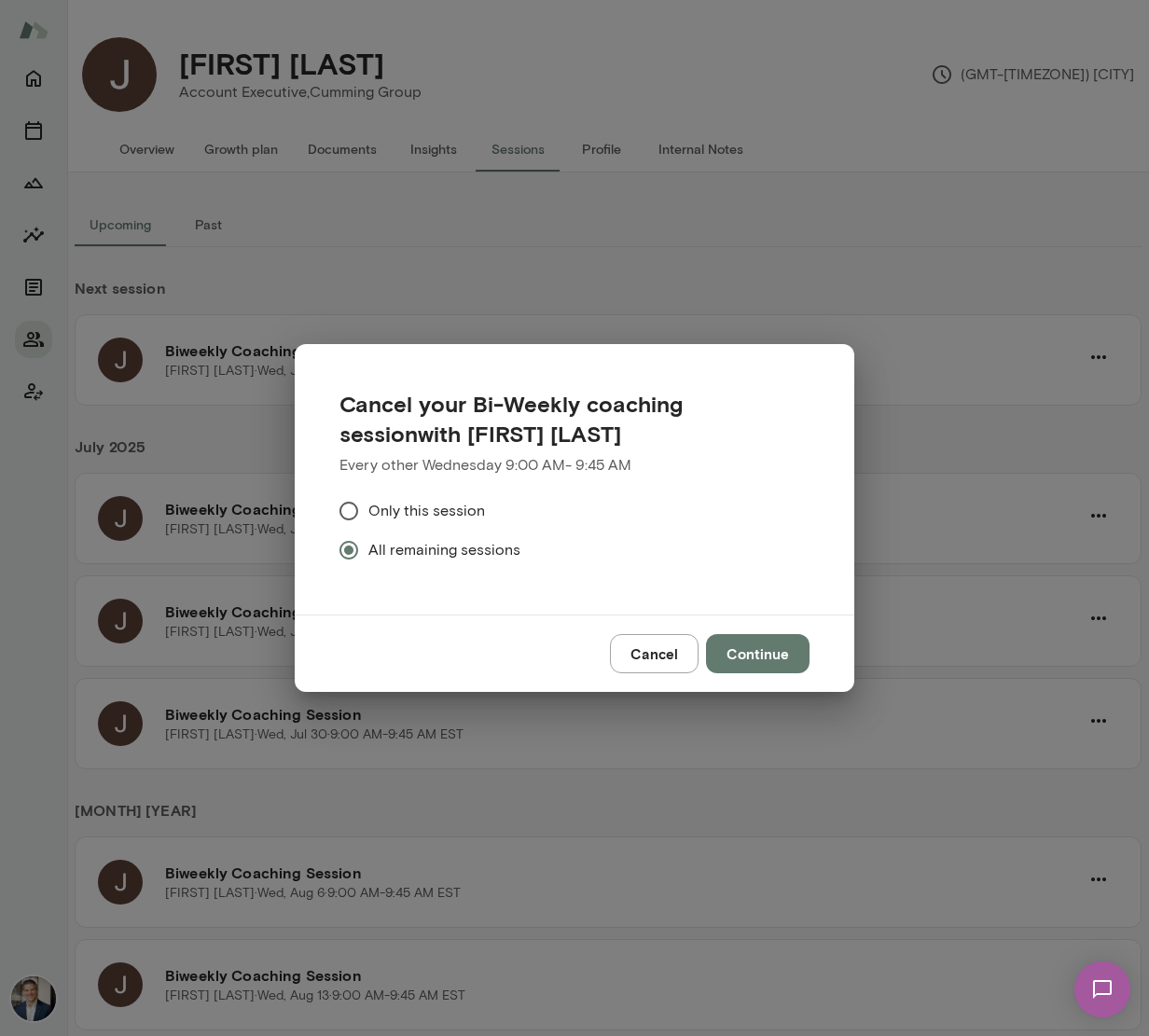 click on "Continue" at bounding box center [757, 654] 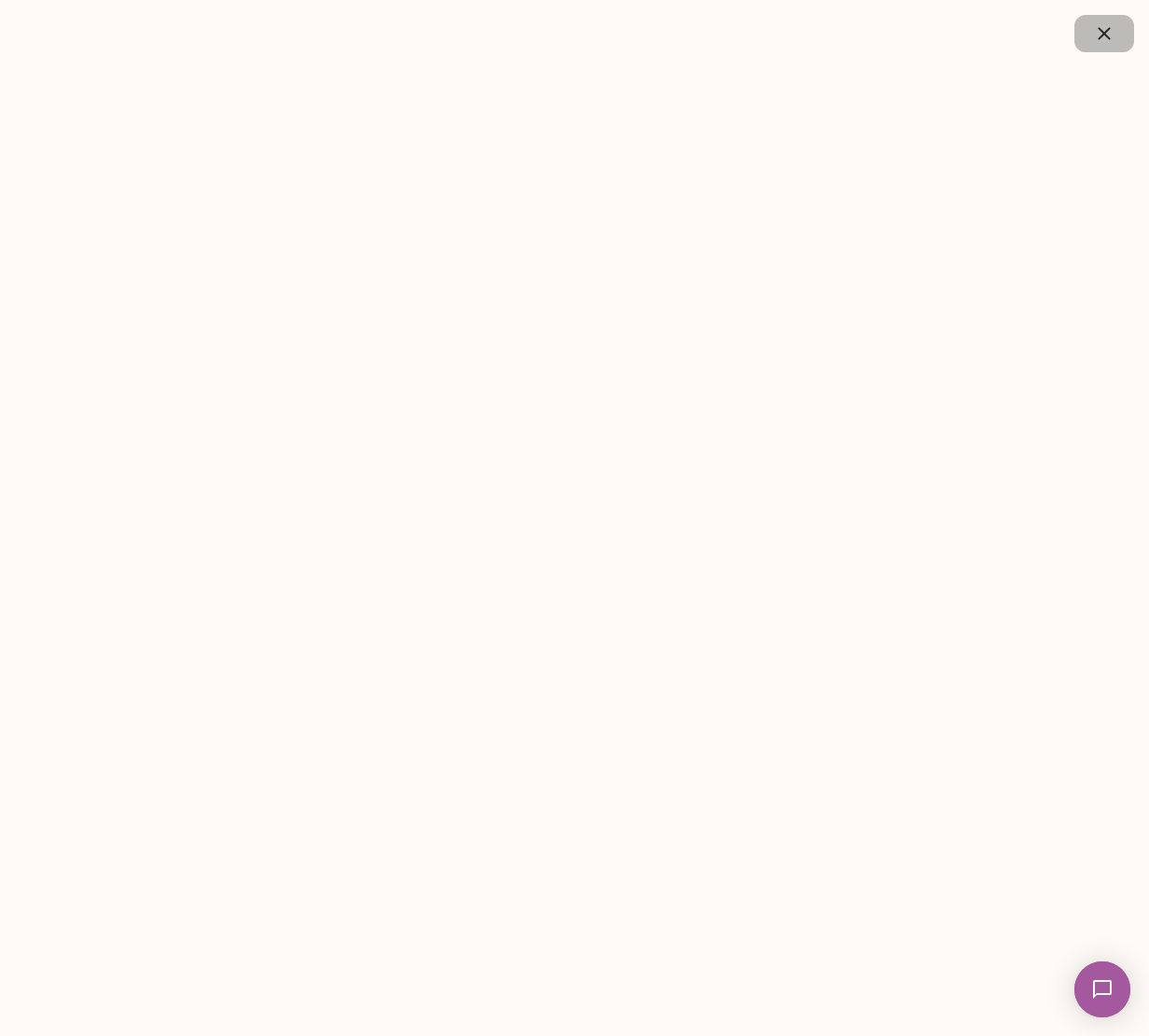 click at bounding box center (1104, 34) 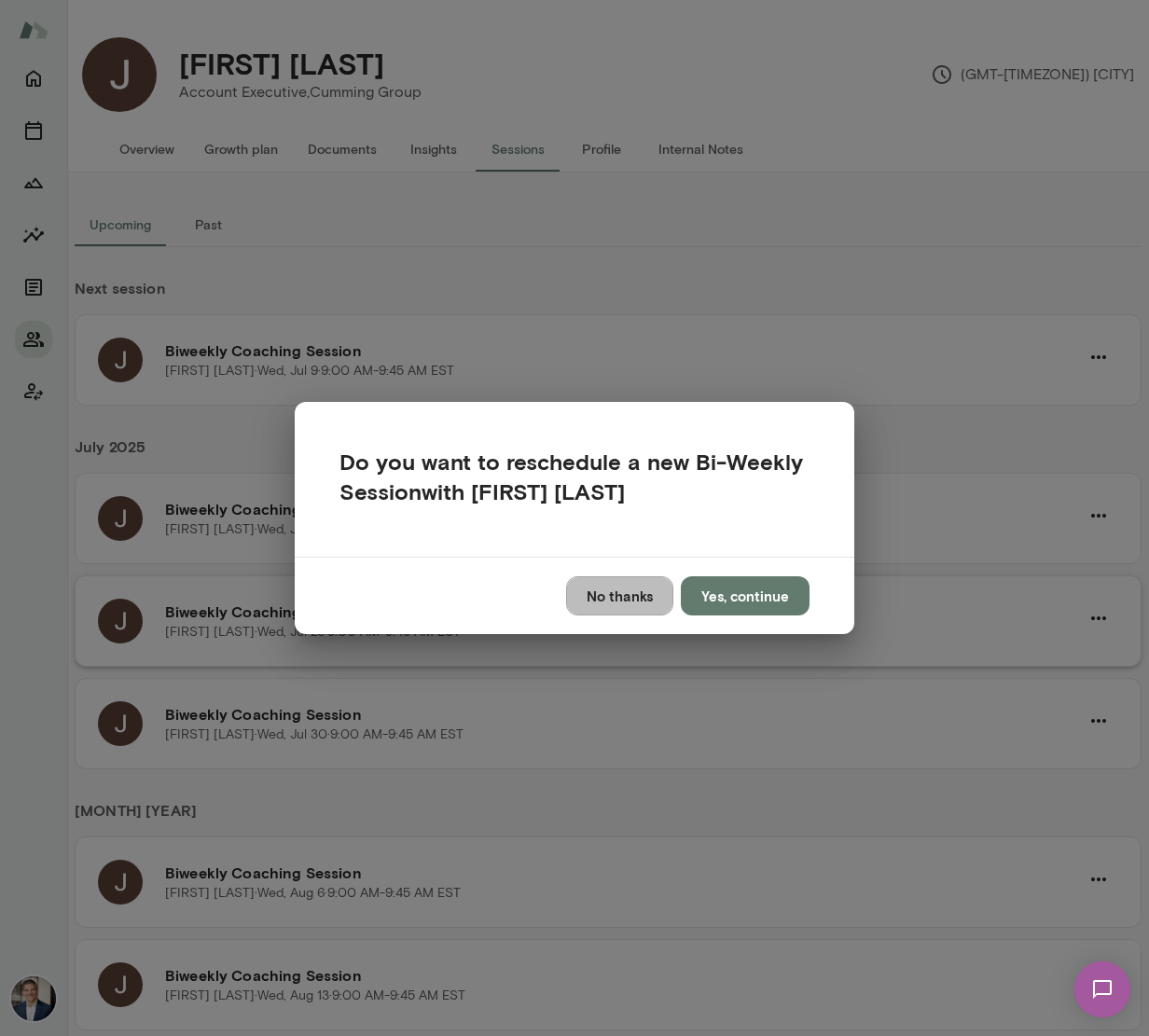 drag, startPoint x: 640, startPoint y: 607, endPoint x: 579, endPoint y: 591, distance: 63.06346 